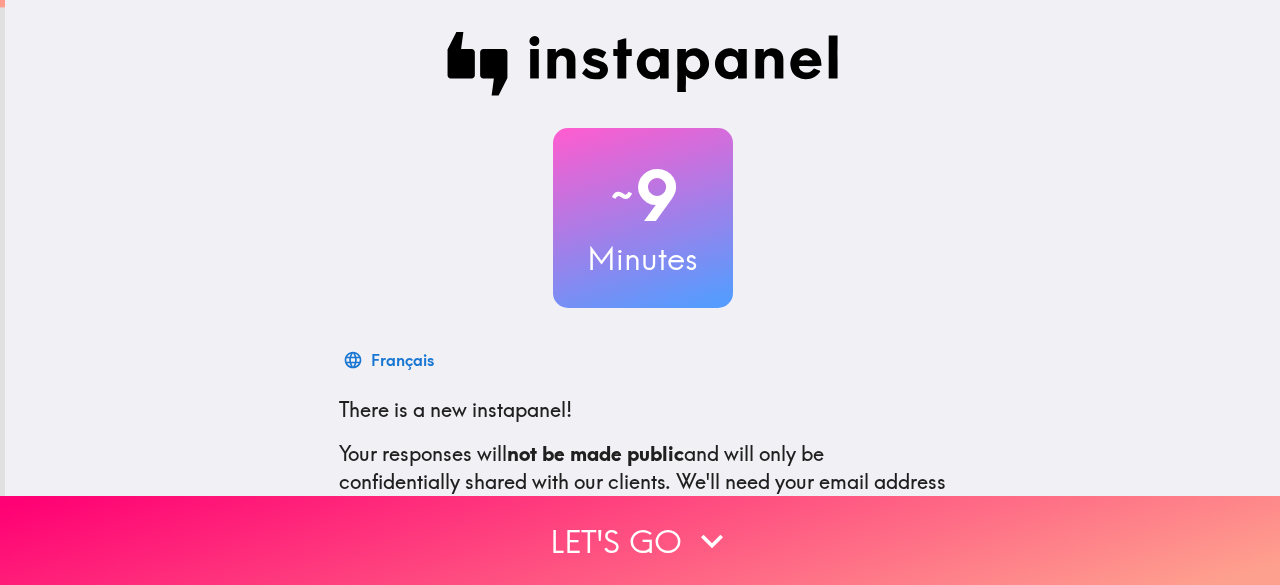 scroll, scrollTop: 0, scrollLeft: 0, axis: both 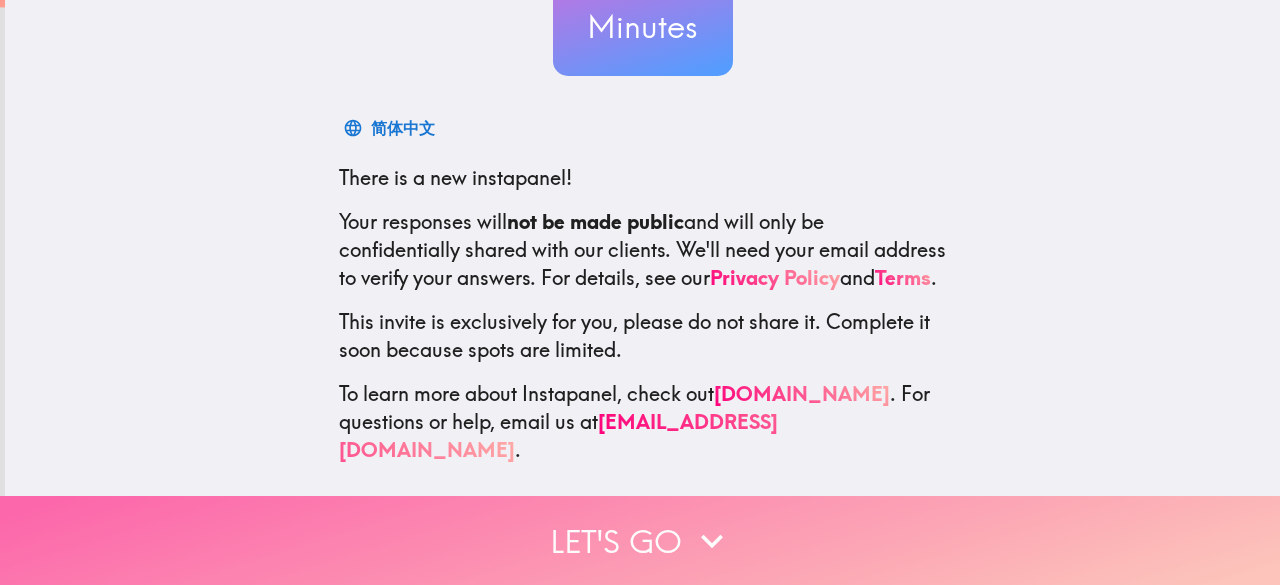 click 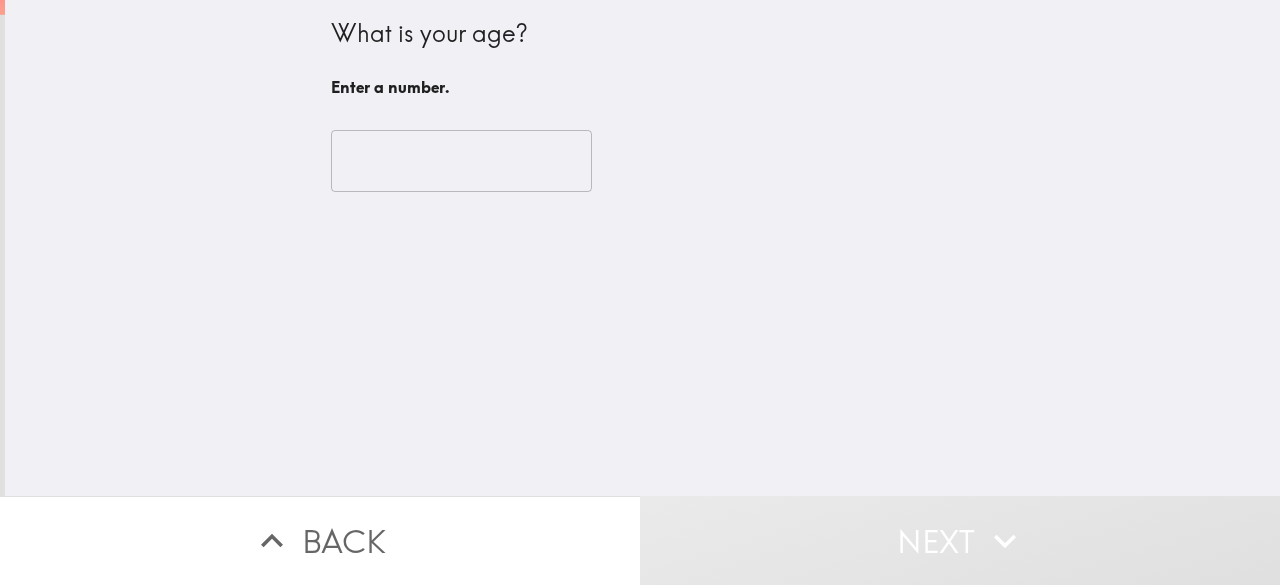 scroll, scrollTop: 0, scrollLeft: 0, axis: both 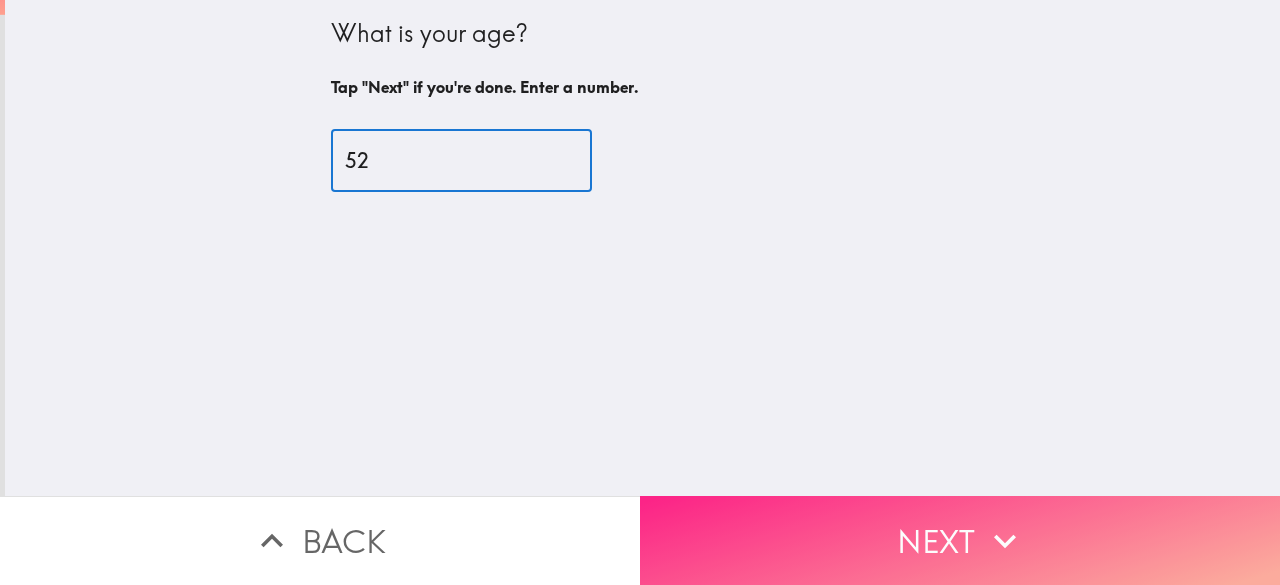 type on "52" 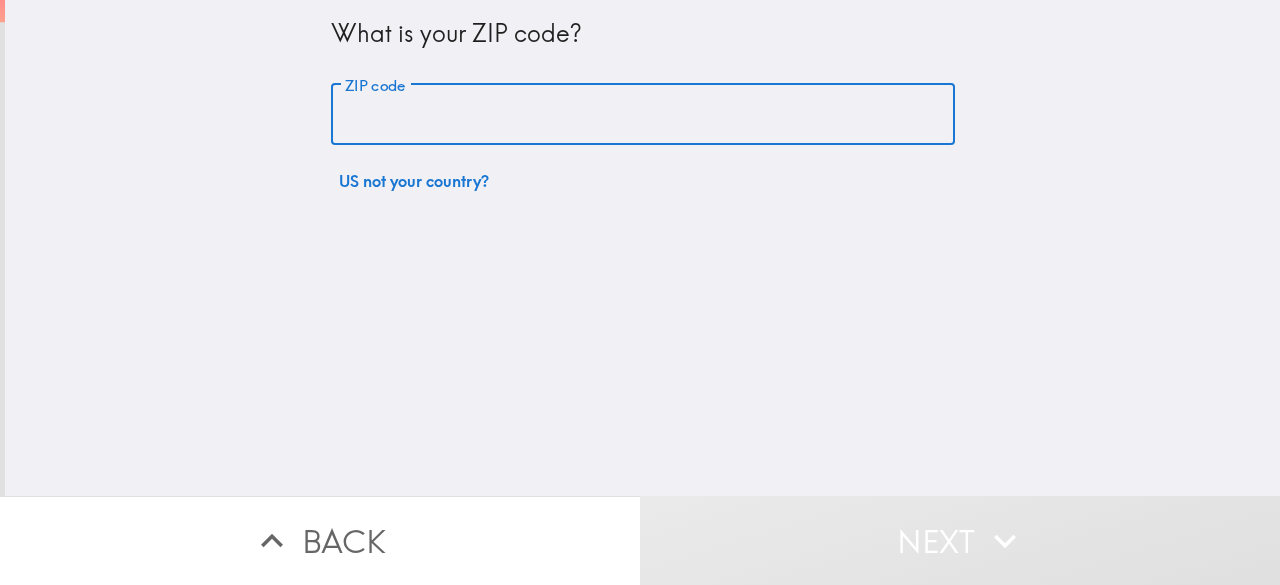 click on "ZIP code" at bounding box center (643, 115) 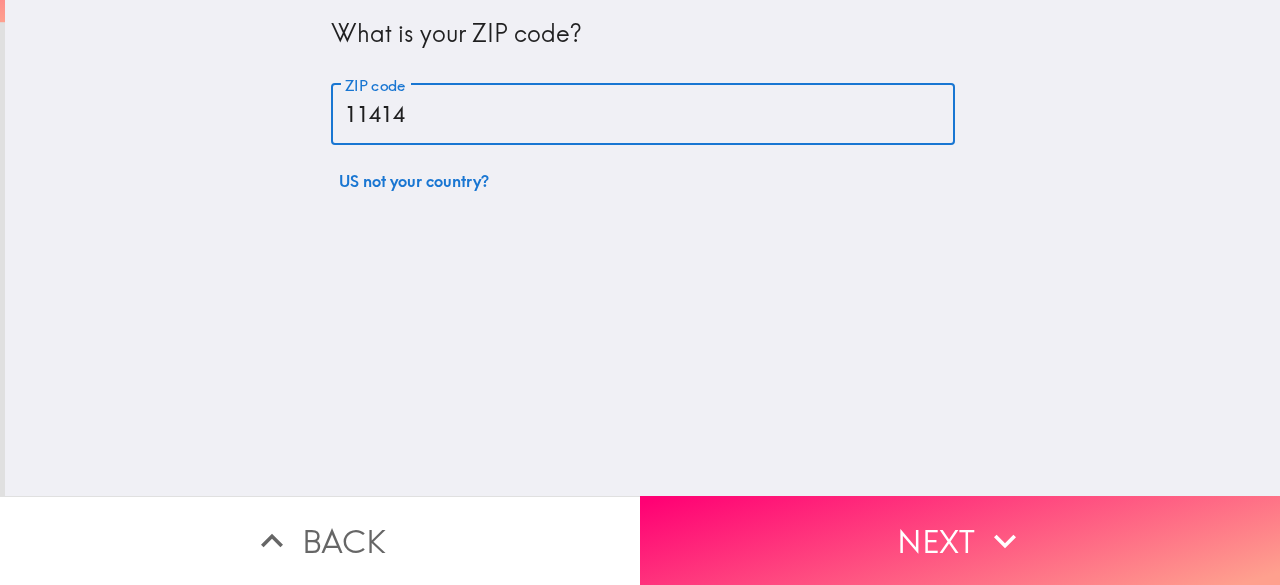 type on "11414" 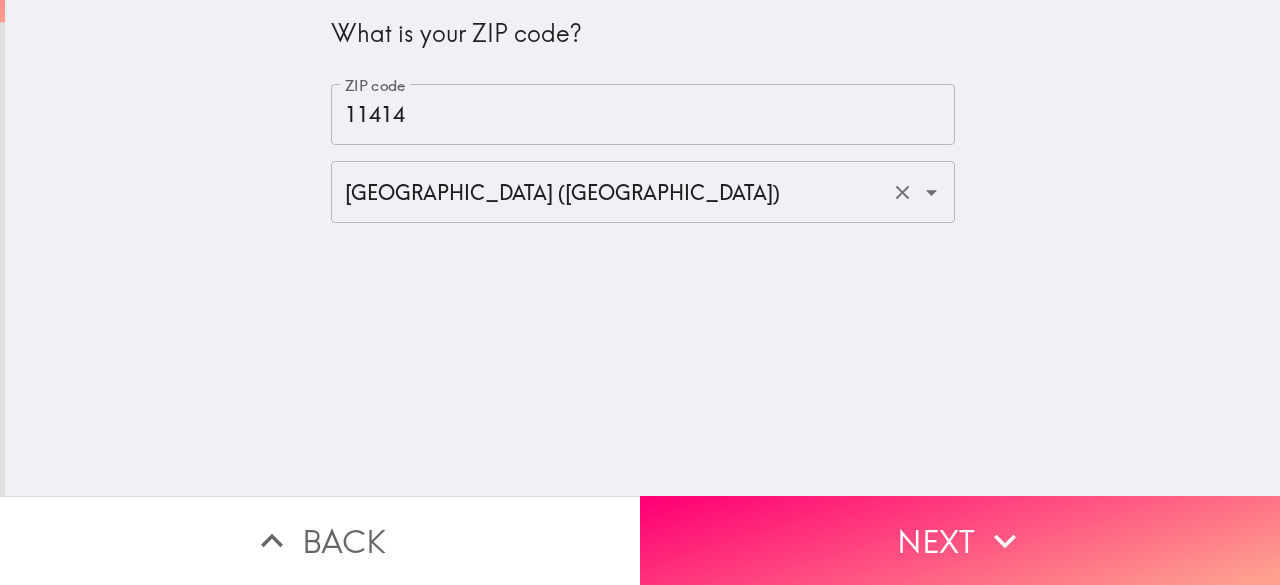 click 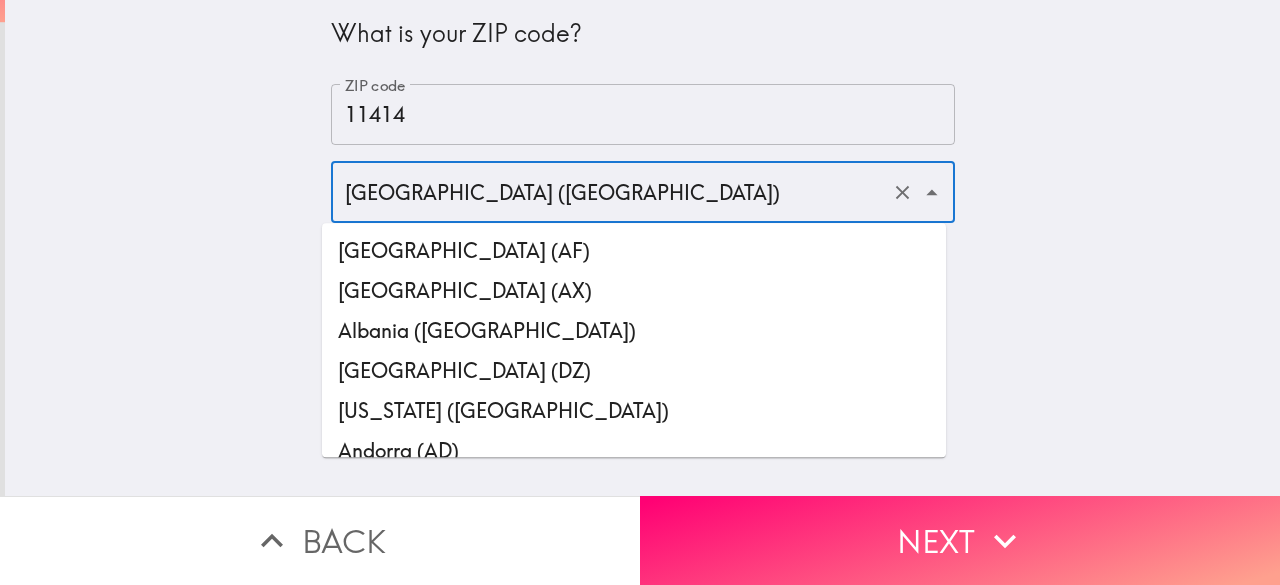 scroll, scrollTop: 9374, scrollLeft: 0, axis: vertical 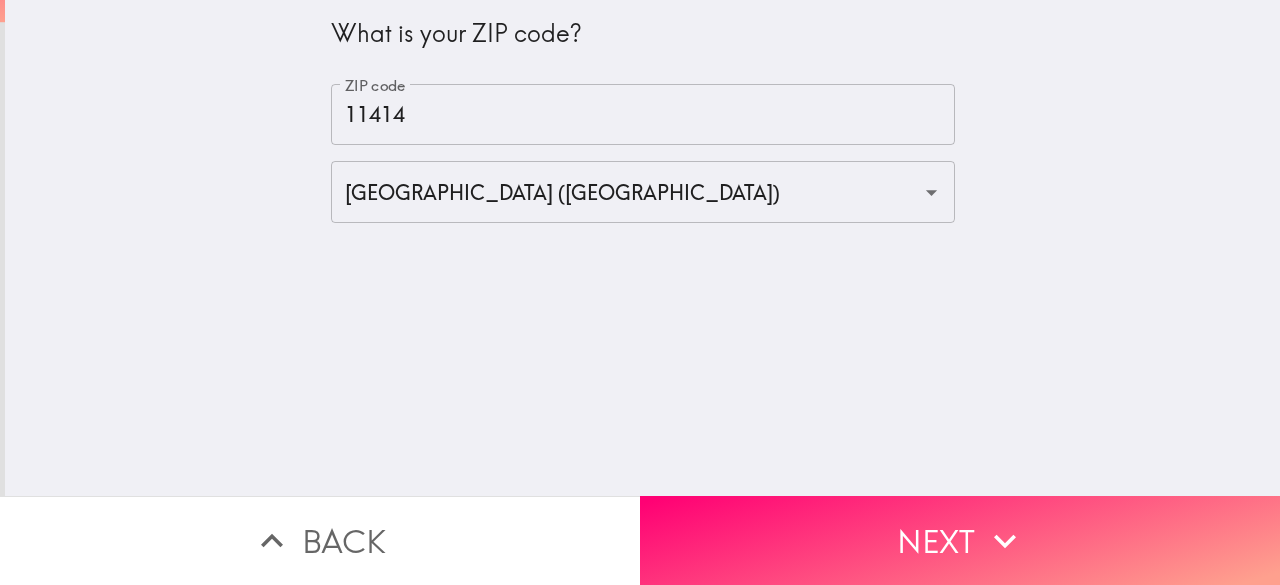click on "What is your ZIP code? ZIP code 11414 ZIP code [GEOGRAPHIC_DATA] ([GEOGRAPHIC_DATA]) ​" at bounding box center (642, 248) 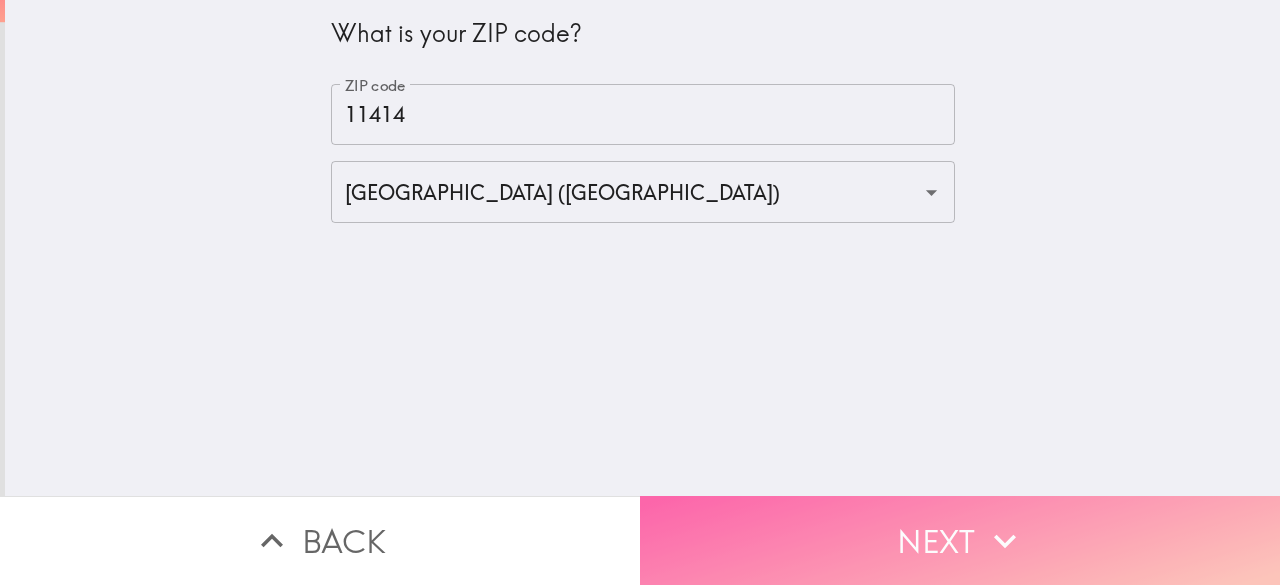 click 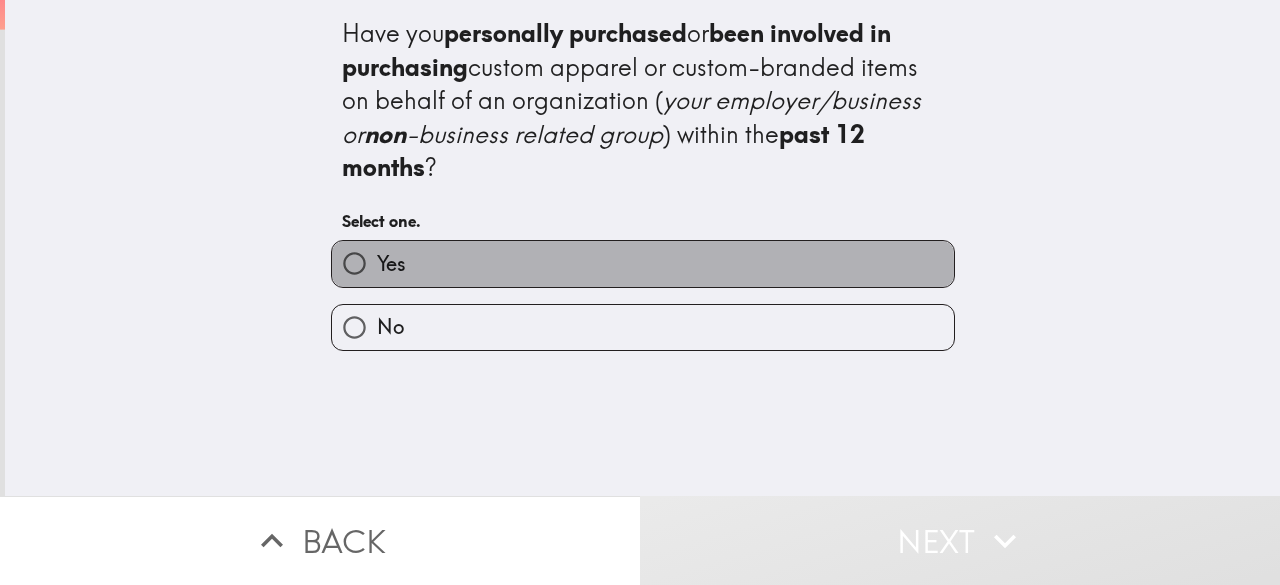 click on "Yes" at bounding box center [391, 264] 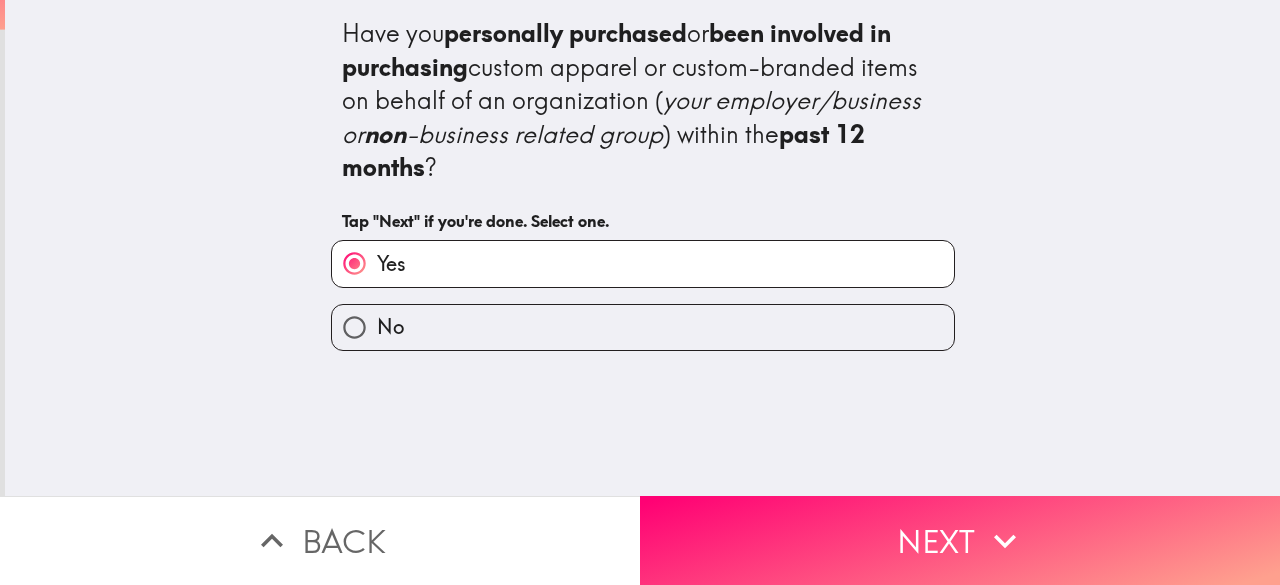 click on "Next" at bounding box center (960, 540) 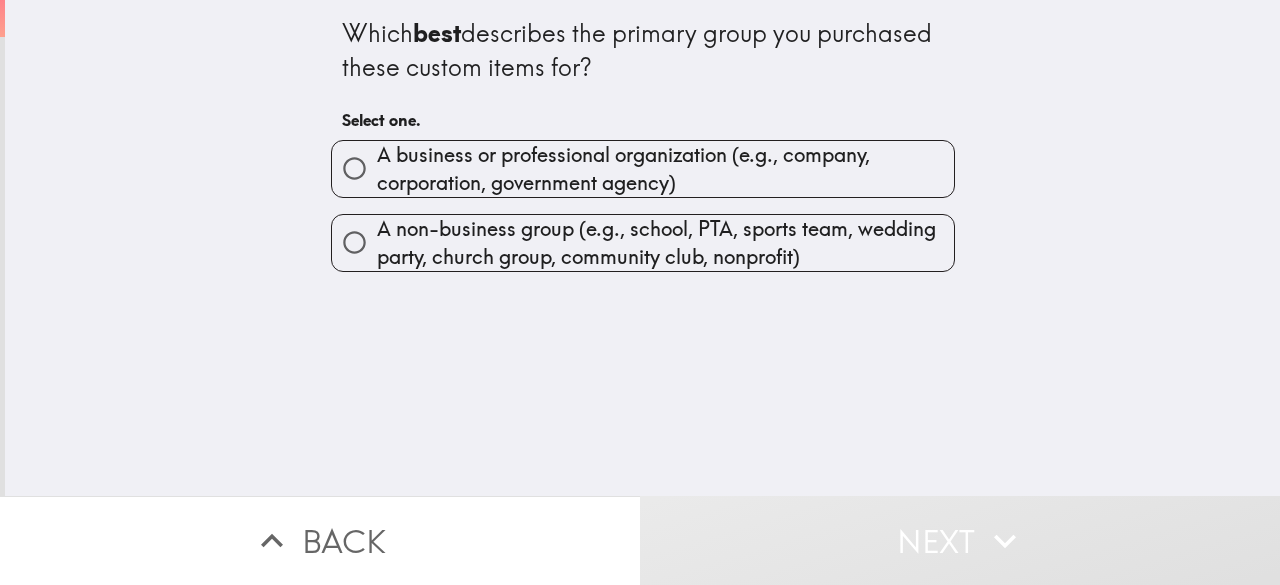 click on "A business or professional organization (e.g., company, corporation, government agency)" at bounding box center (665, 169) 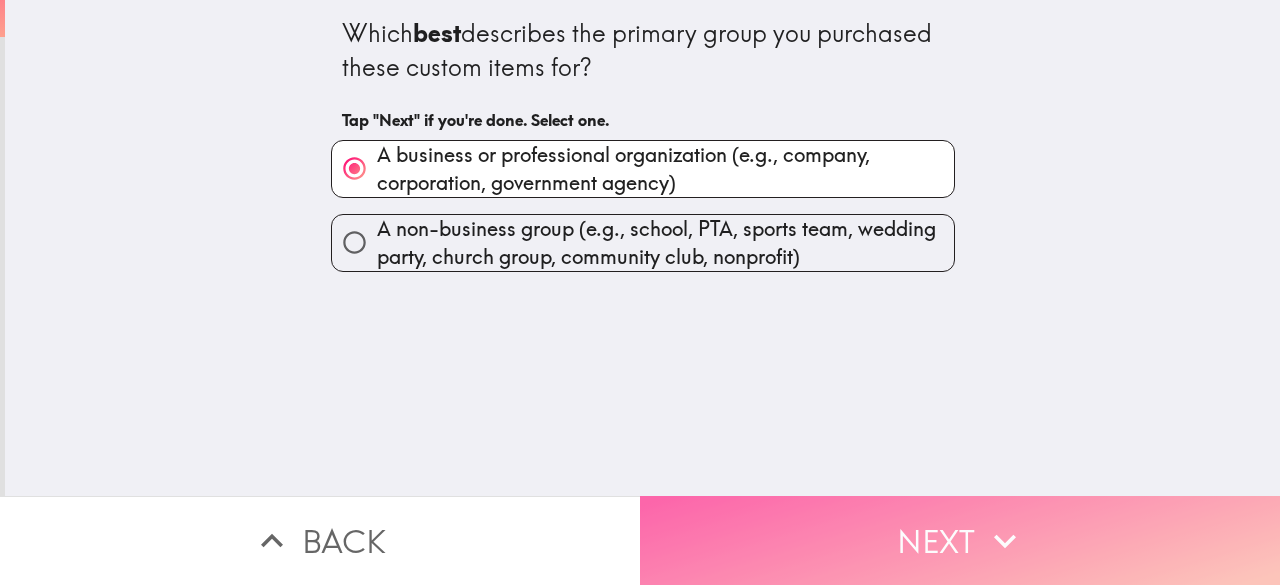 click 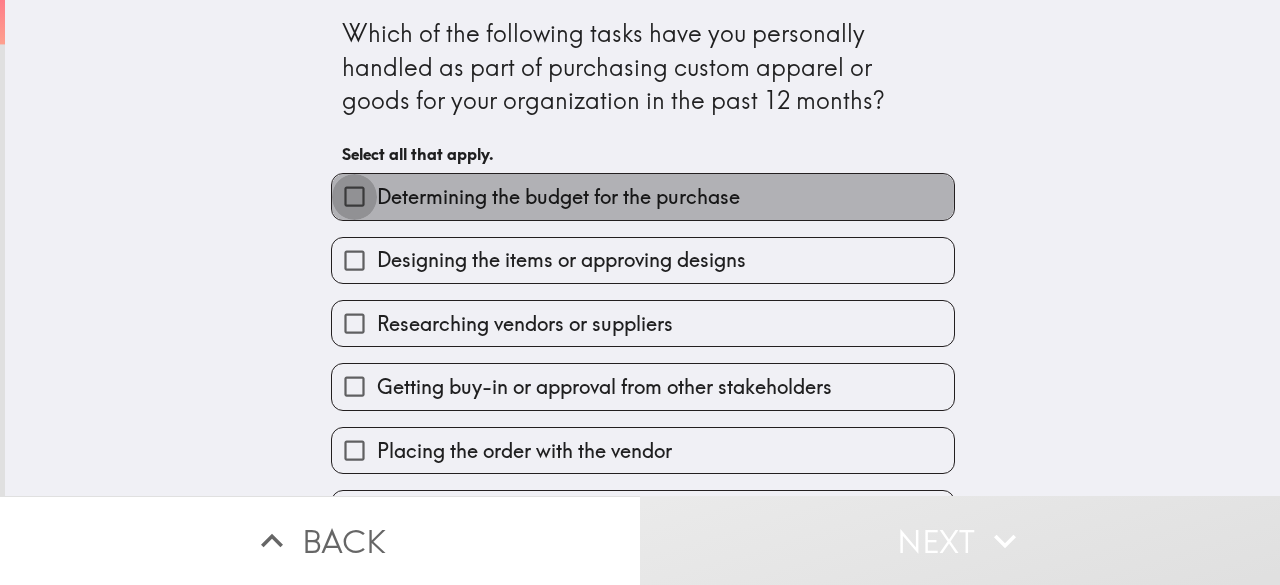 click on "Determining the budget for the purchase" at bounding box center (354, 196) 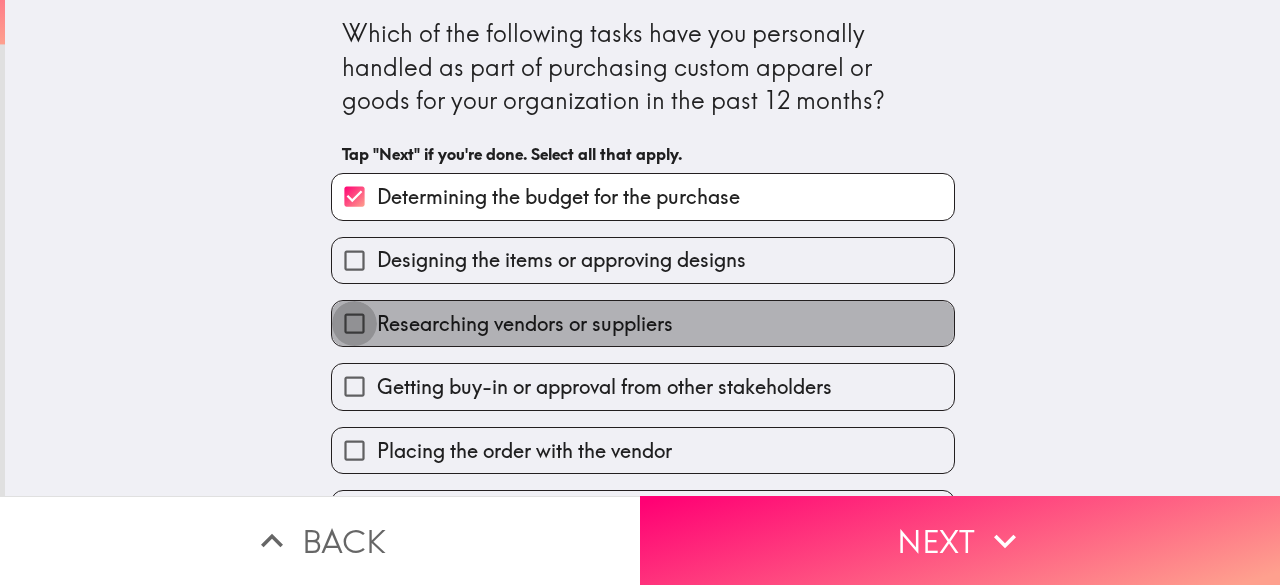 click on "Researching vendors or suppliers" at bounding box center [354, 323] 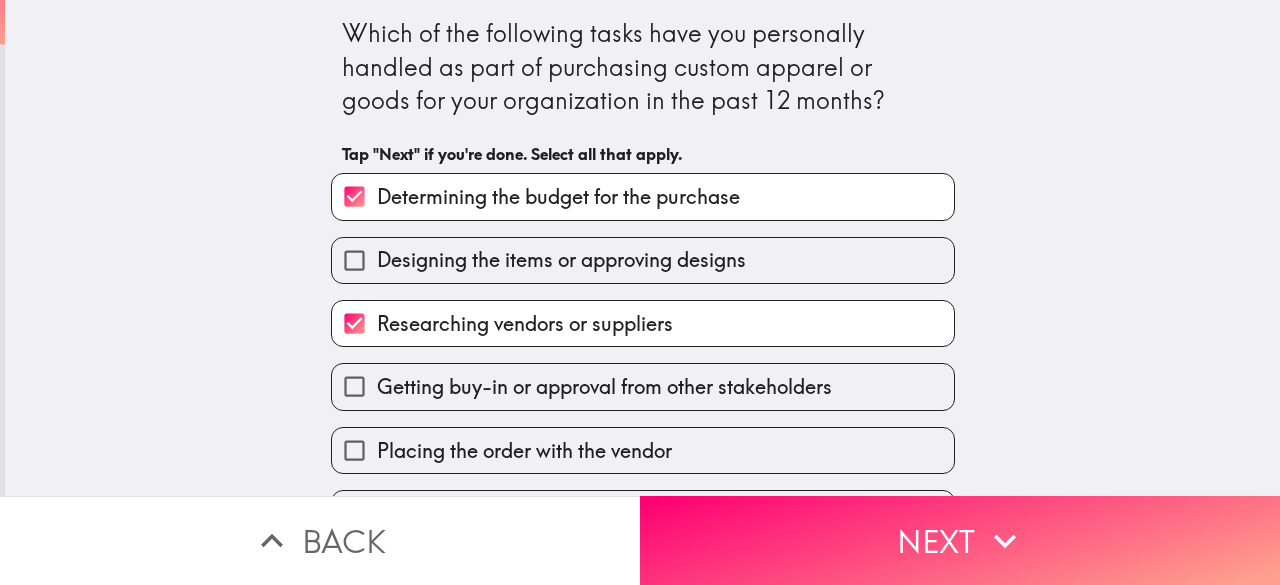 click on "Getting buy-in or approval from other stakeholders" at bounding box center [354, 386] 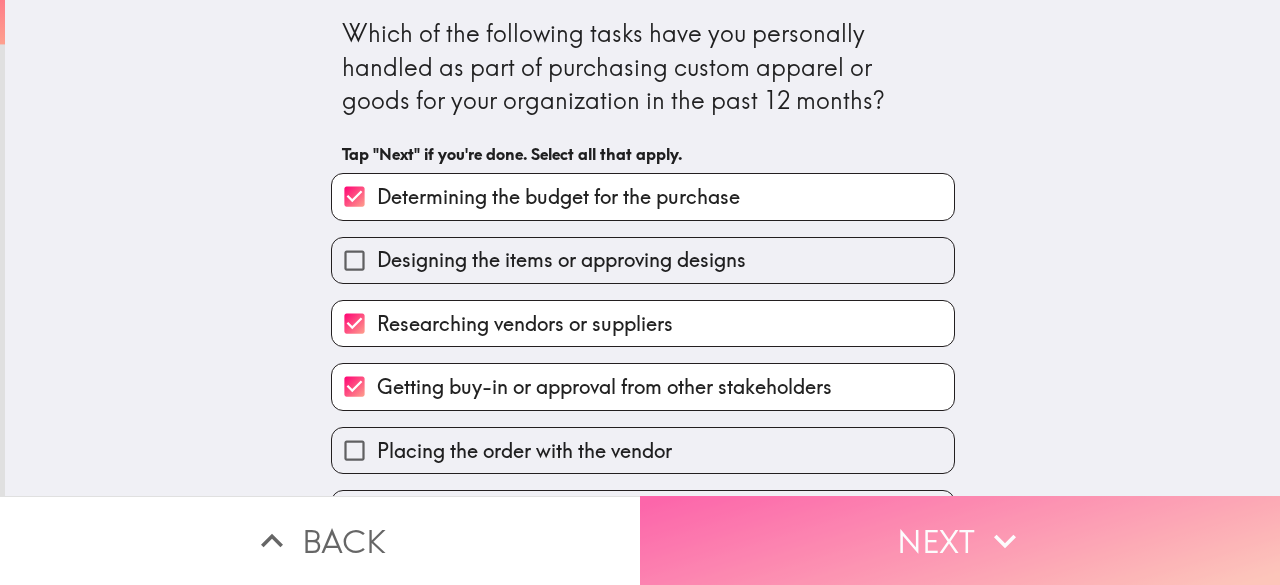 click on "Next" at bounding box center [960, 540] 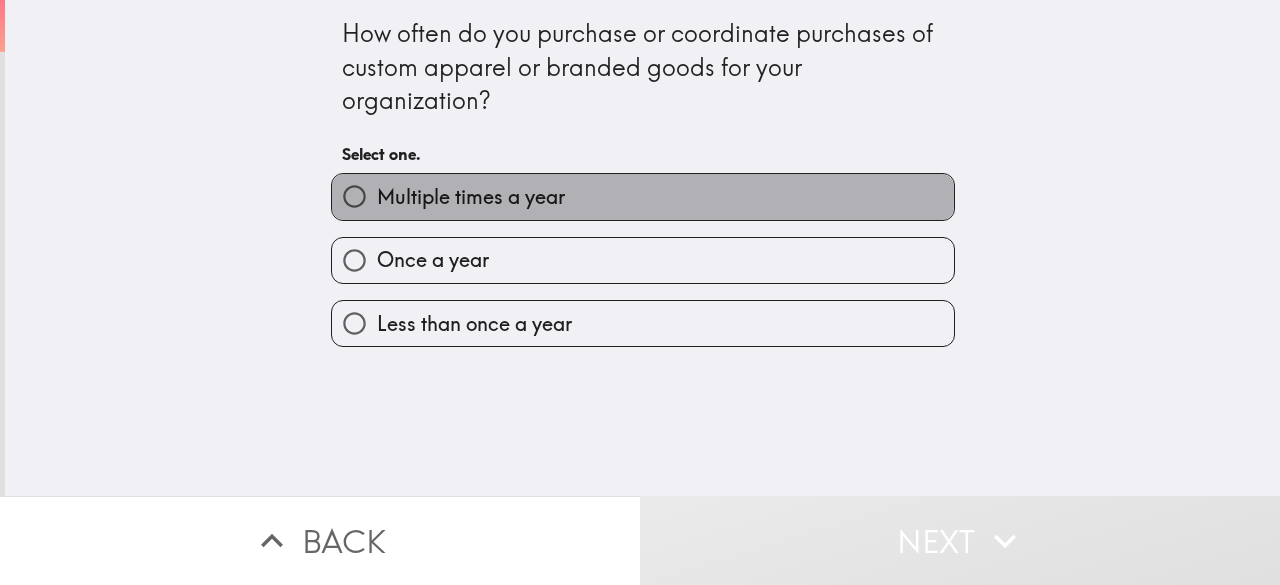 click on "Multiple times a year" at bounding box center (471, 197) 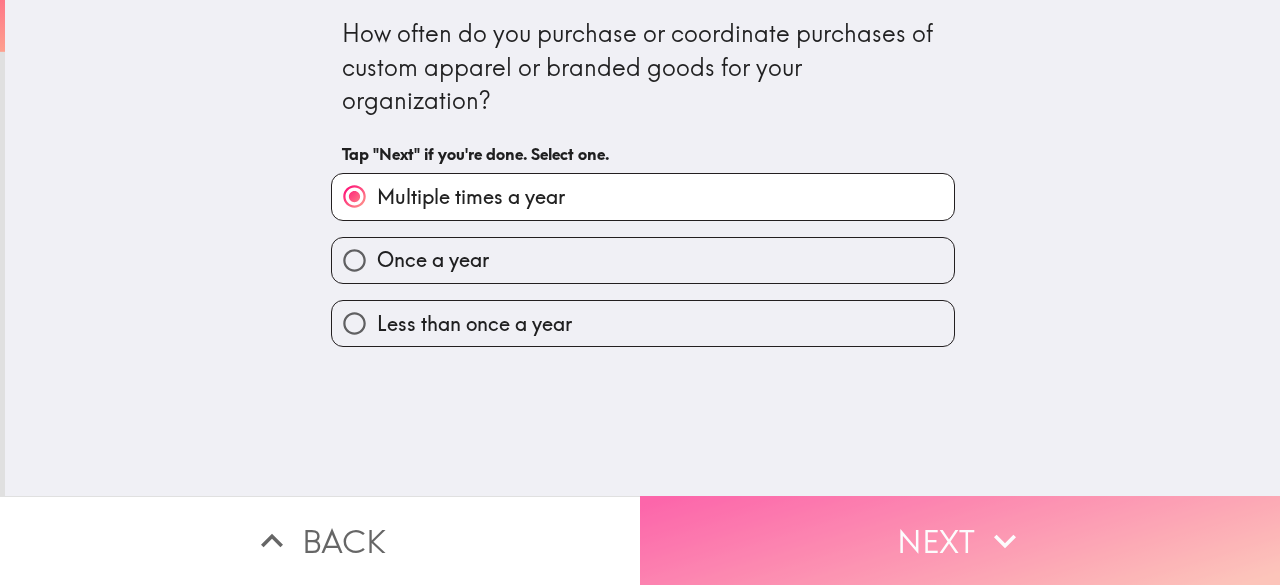 click on "Next" at bounding box center (960, 540) 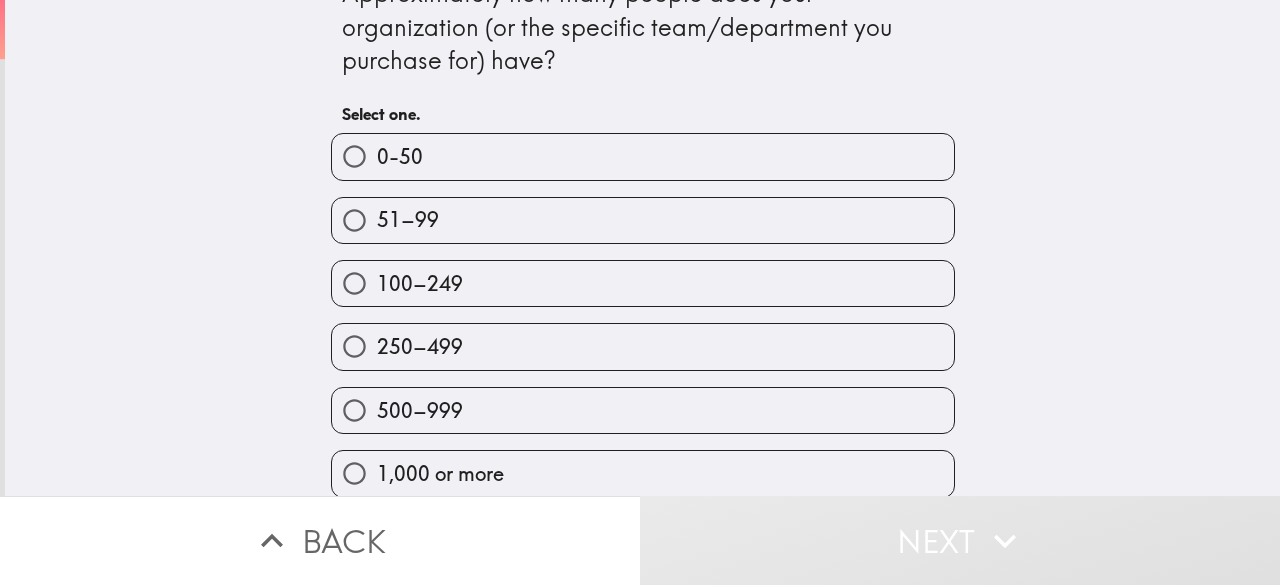 scroll, scrollTop: 62, scrollLeft: 0, axis: vertical 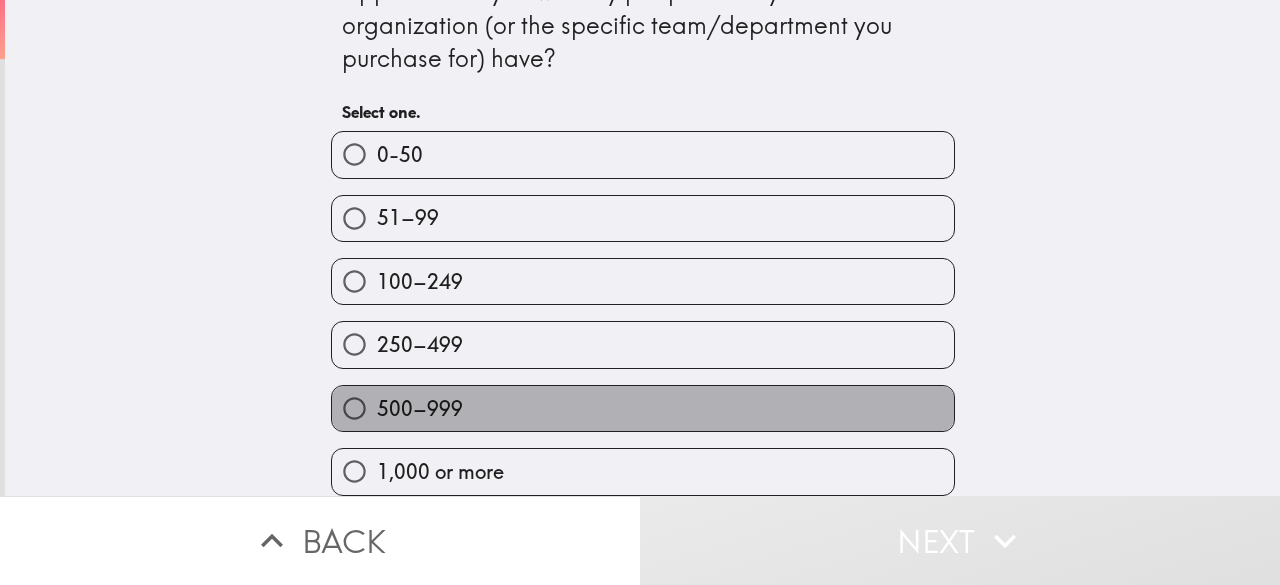 click on "500–999" at bounding box center (643, 408) 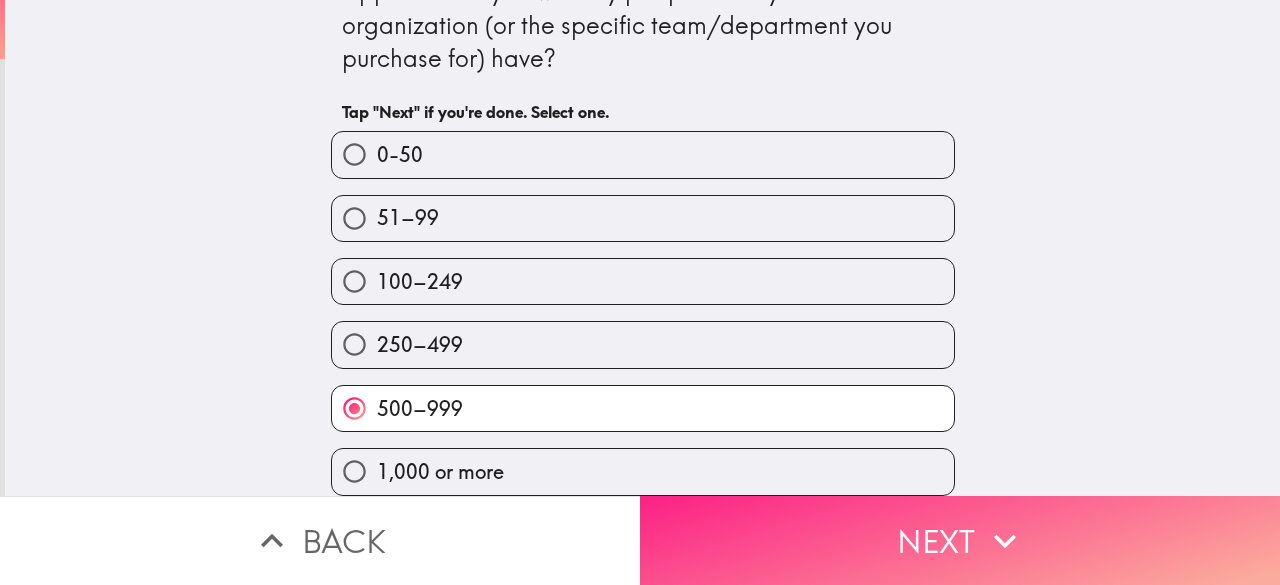 click on "Next" at bounding box center (960, 540) 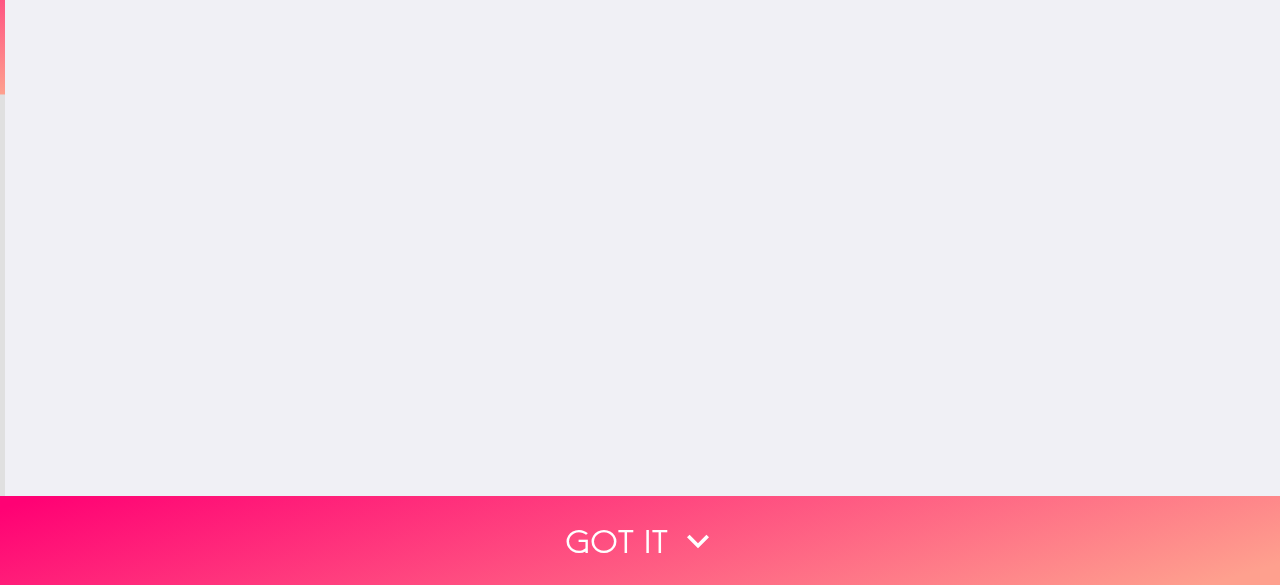 scroll, scrollTop: 0, scrollLeft: 0, axis: both 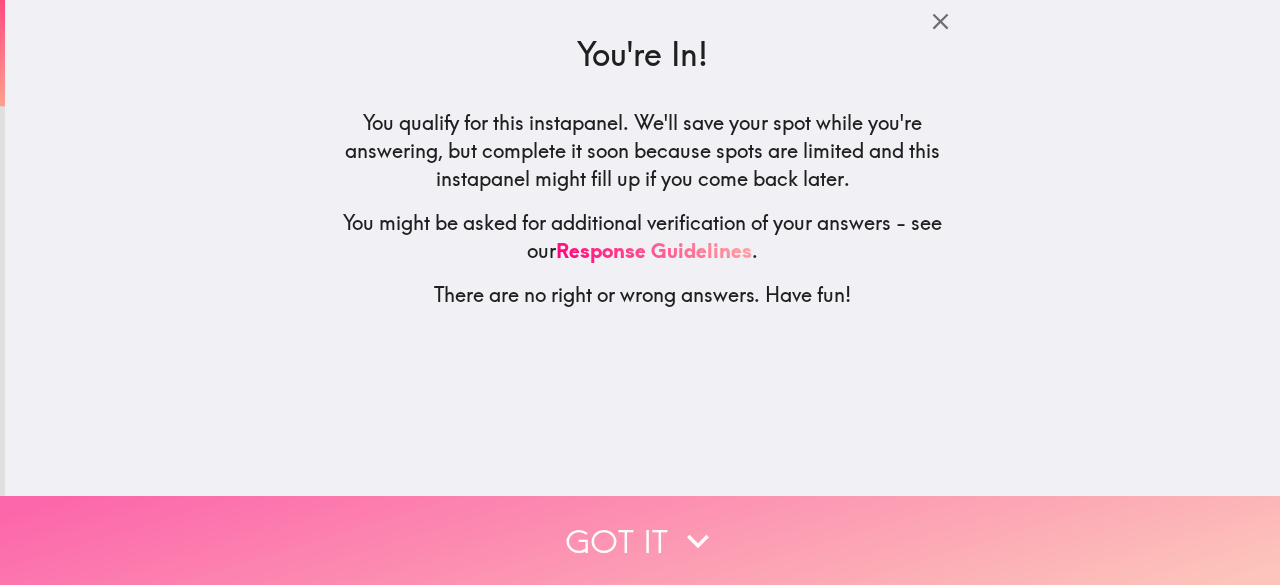 click on "Got it" at bounding box center (640, 540) 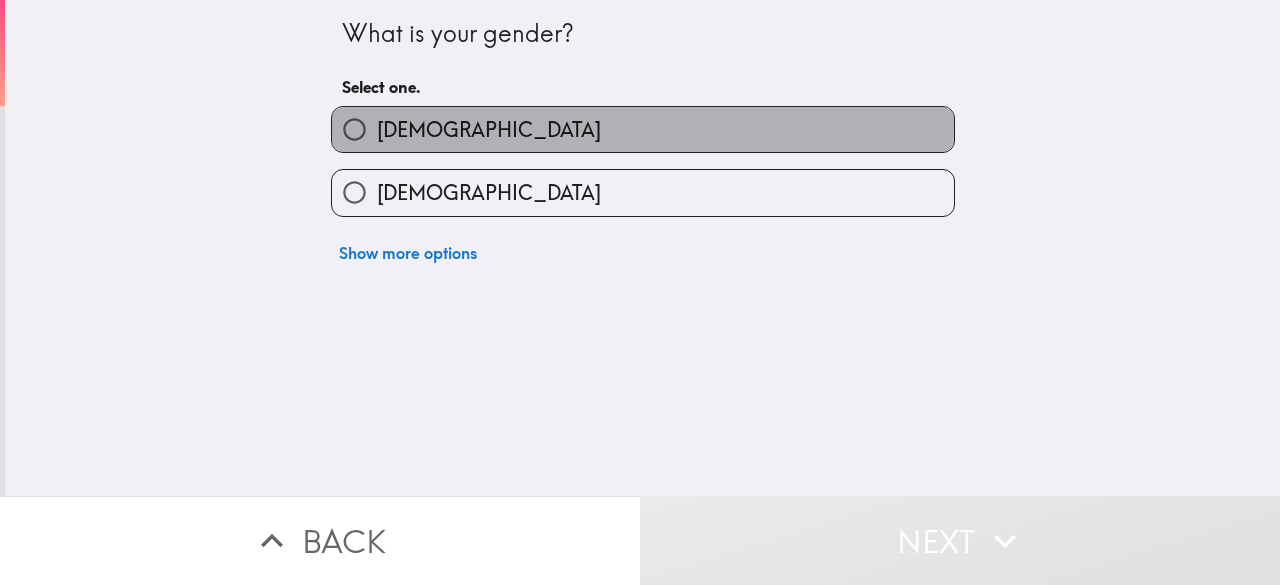 click on "[DEMOGRAPHIC_DATA]" at bounding box center (643, 129) 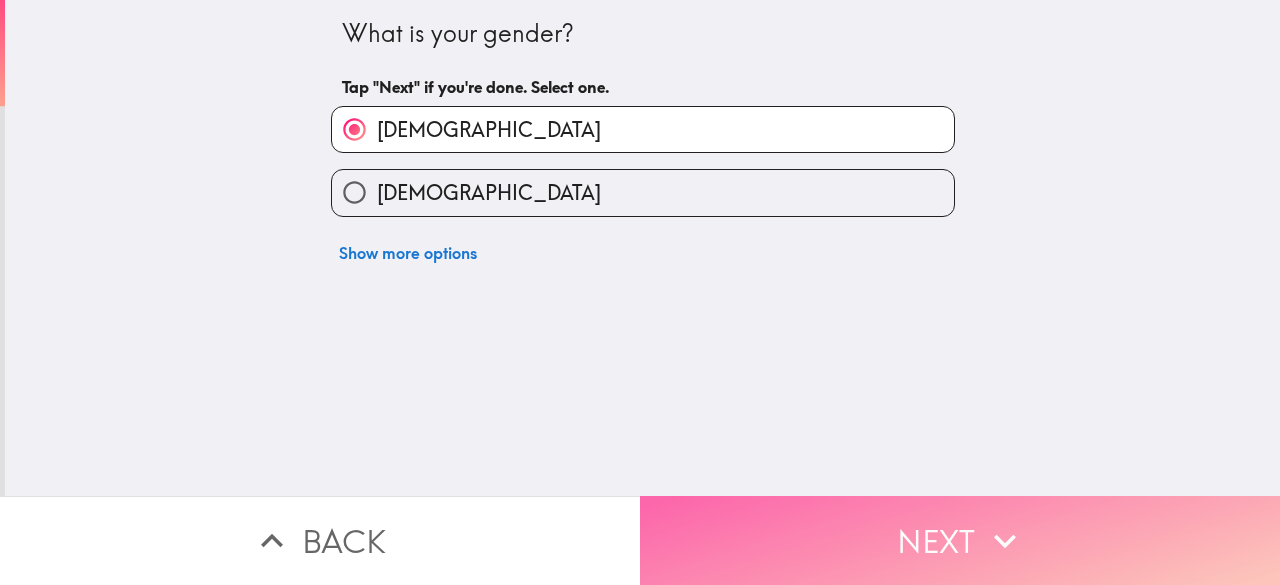 click 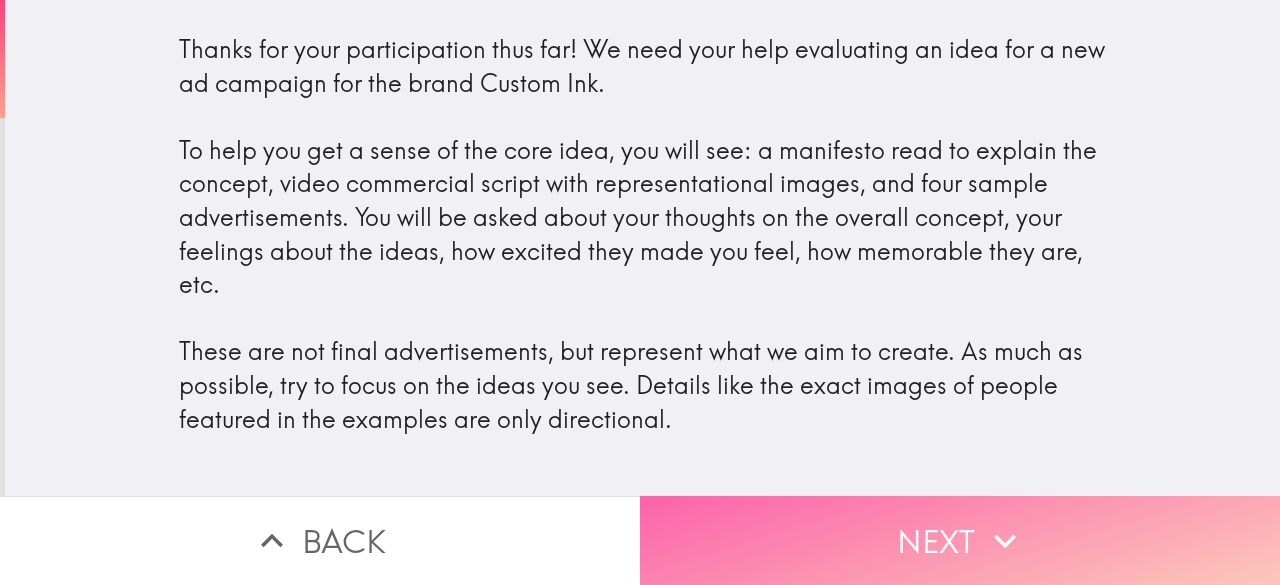 click on "Next" at bounding box center [960, 540] 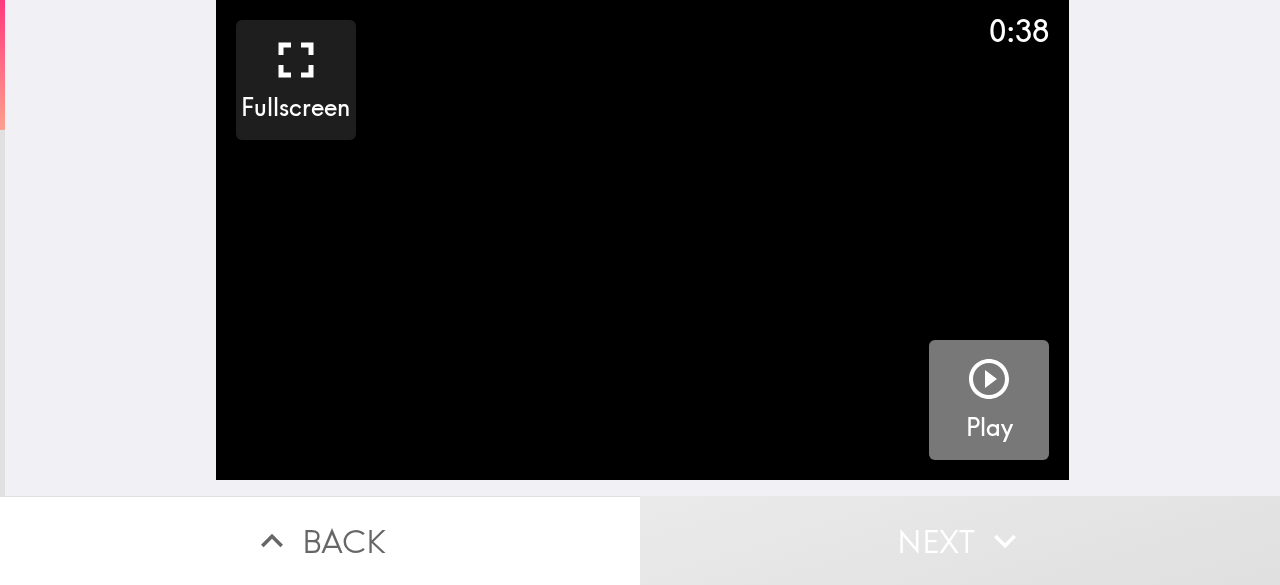 click 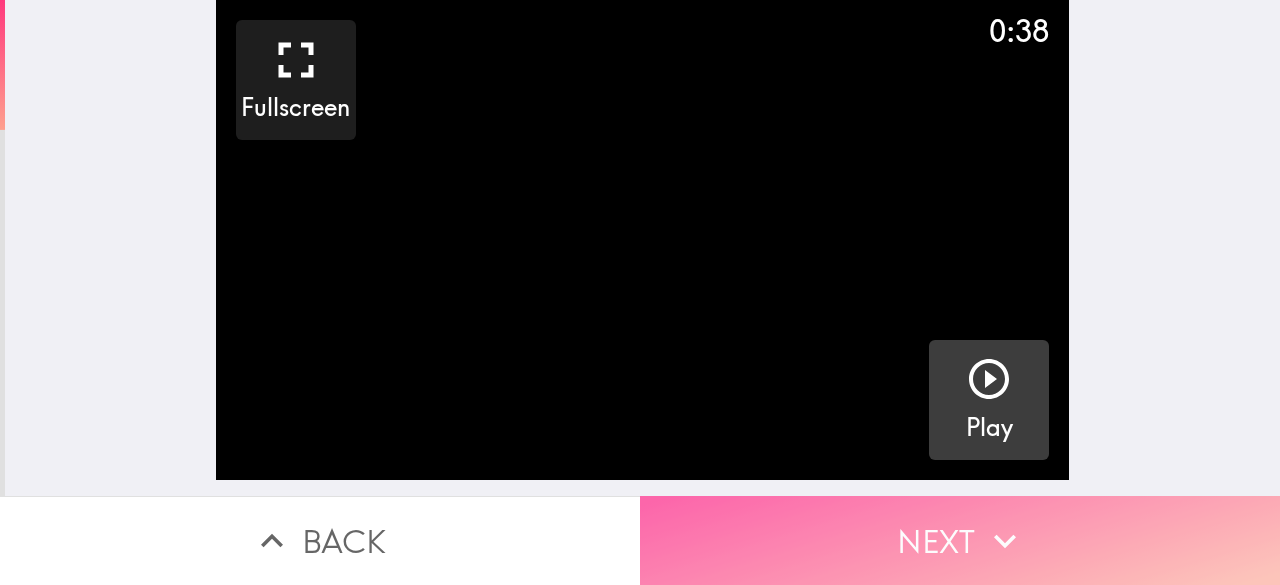 click 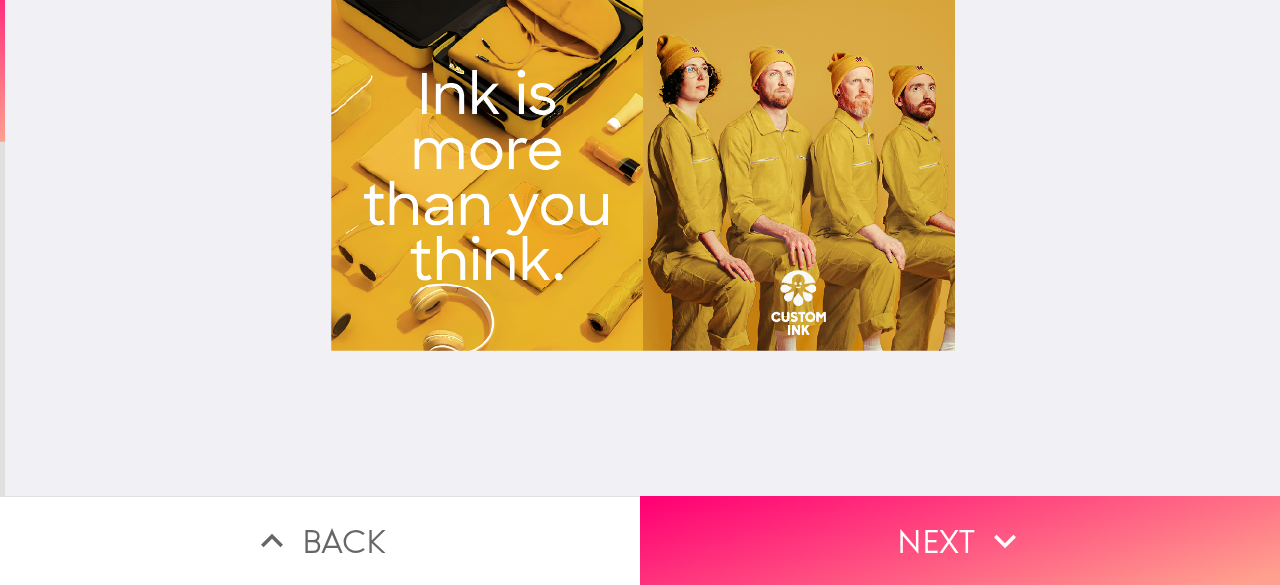 click at bounding box center [643, 248] 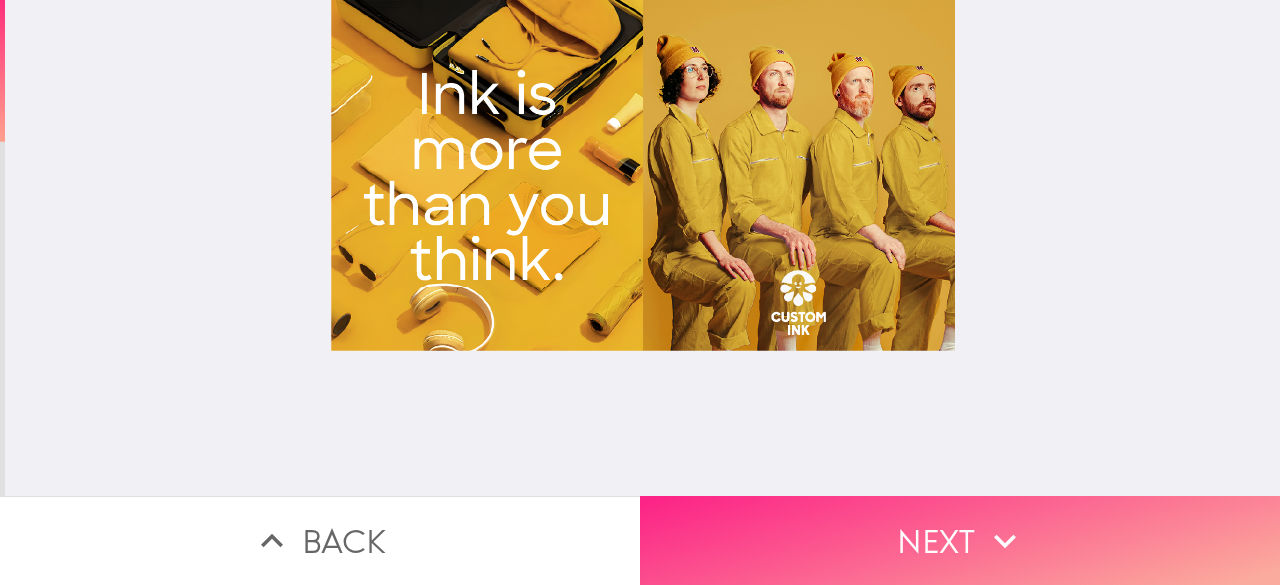 click on "Next" at bounding box center [960, 540] 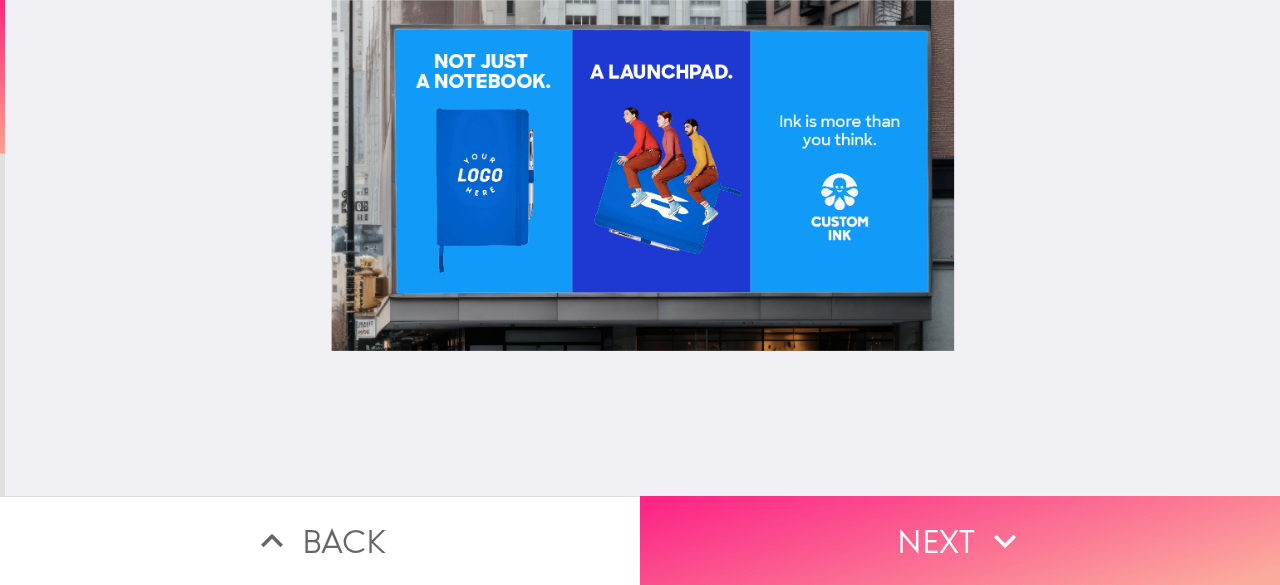 click on "Next" at bounding box center (960, 540) 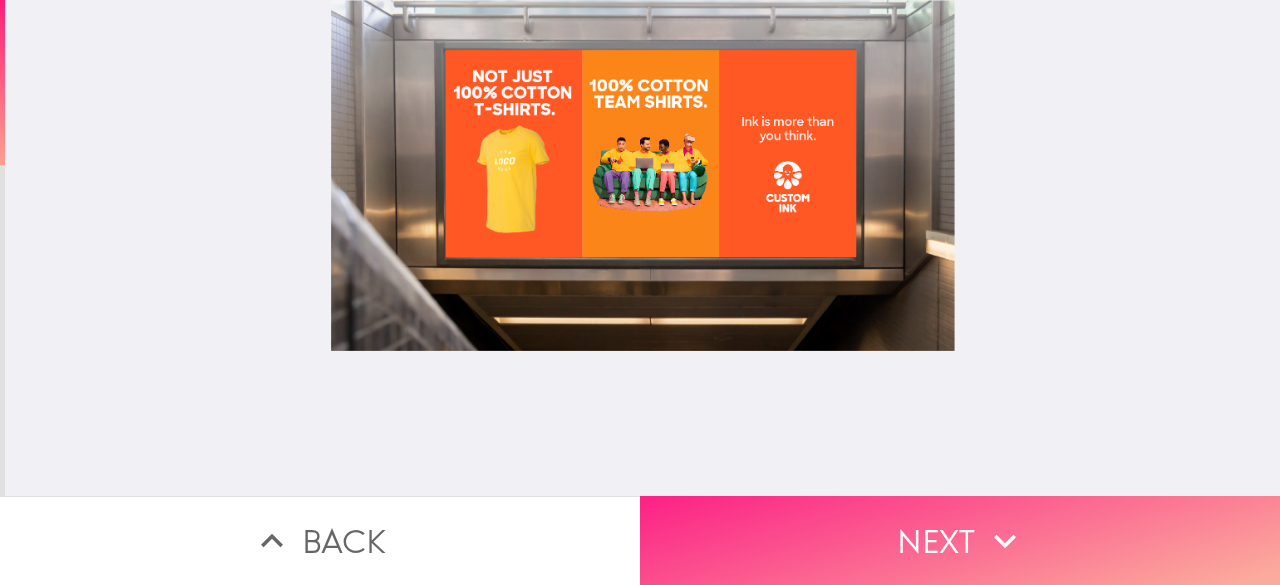 click on "Next" at bounding box center [960, 540] 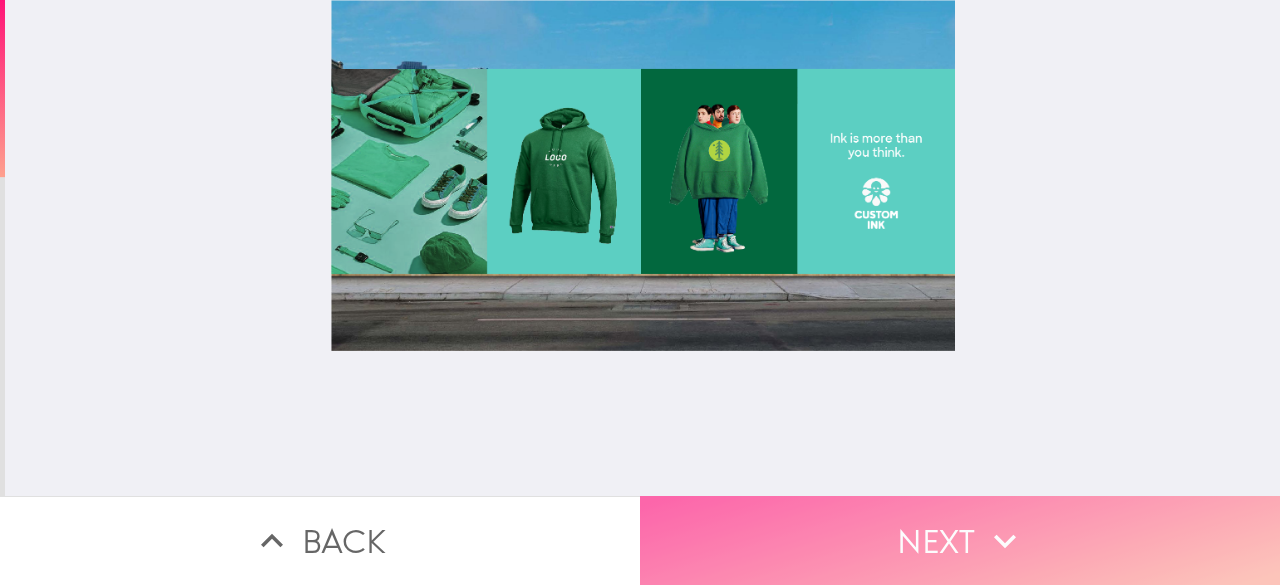 click on "Next" at bounding box center [960, 540] 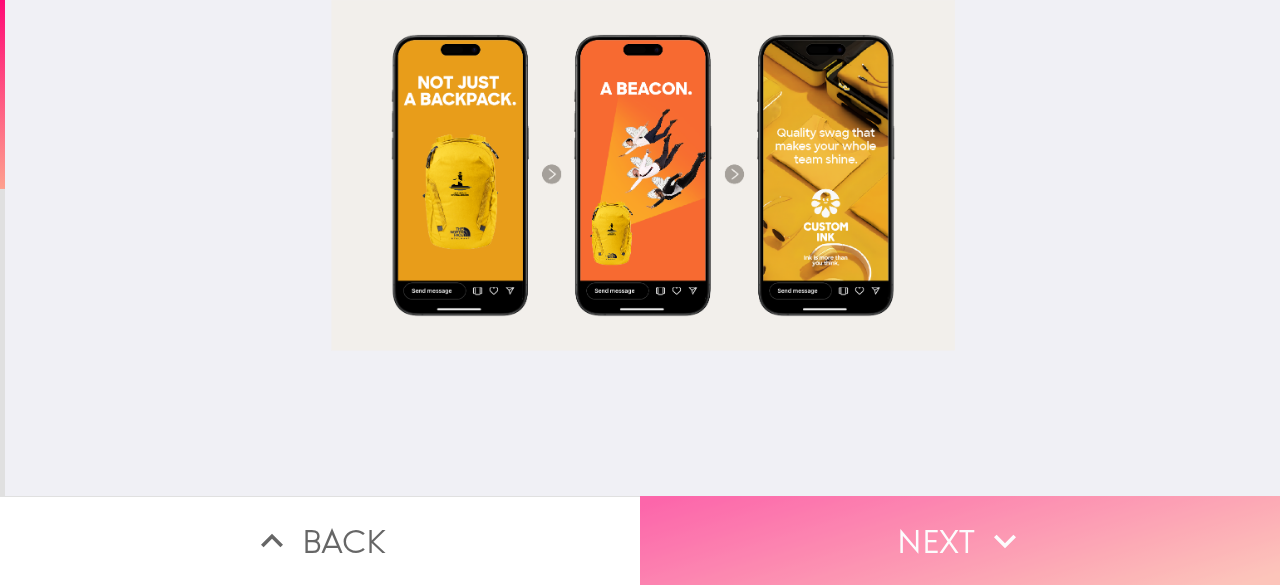 click on "Next" at bounding box center [960, 540] 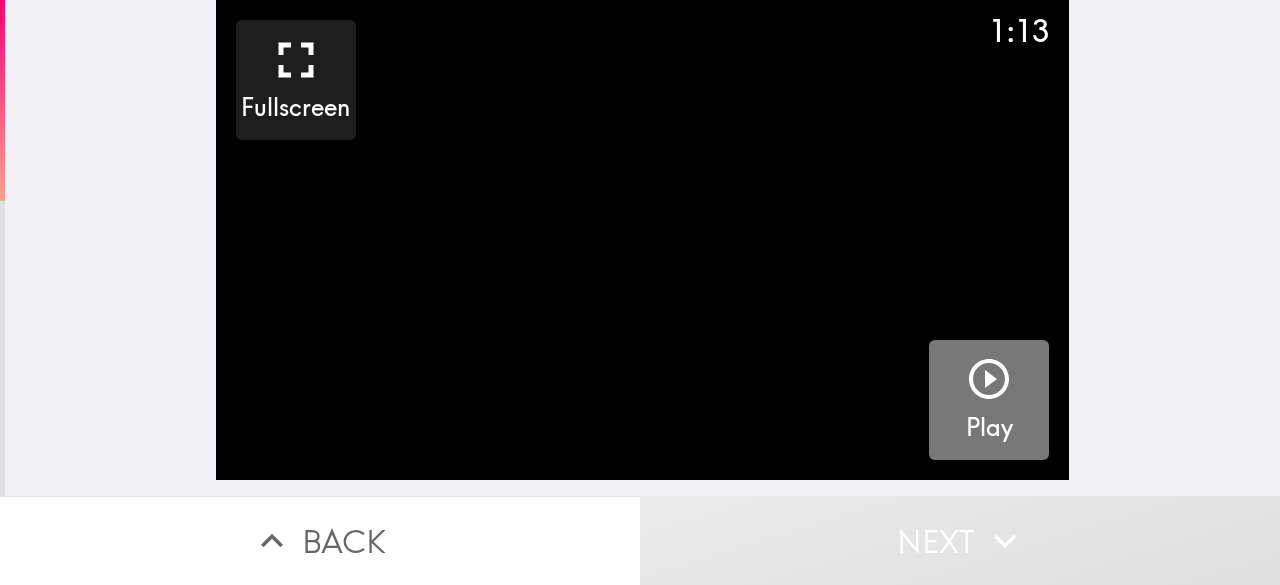 click 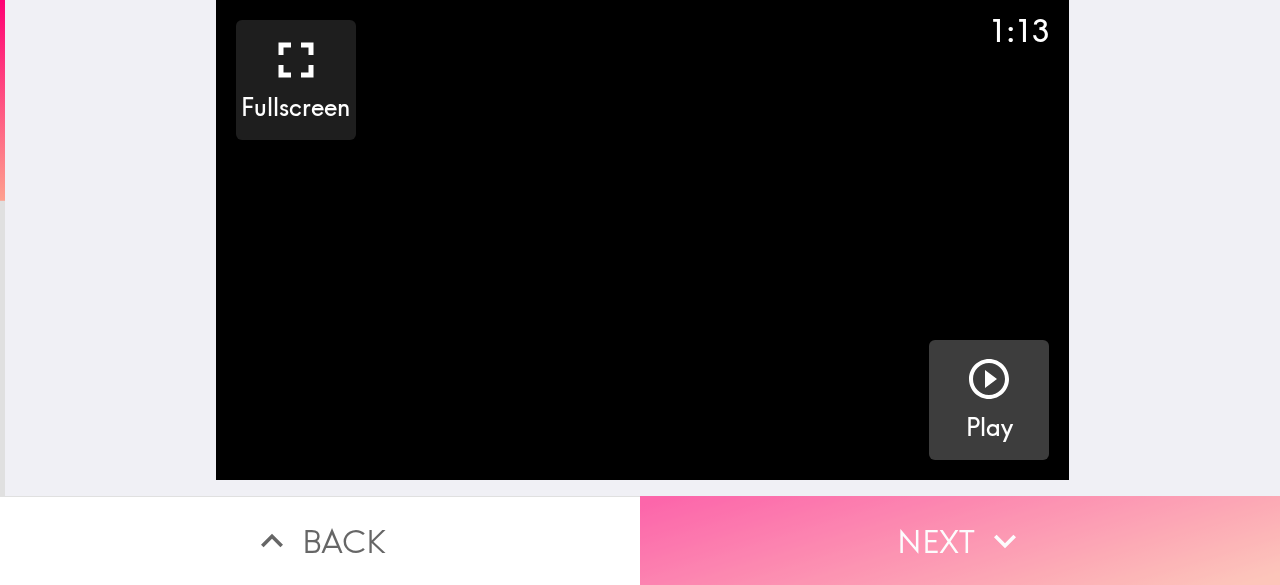click 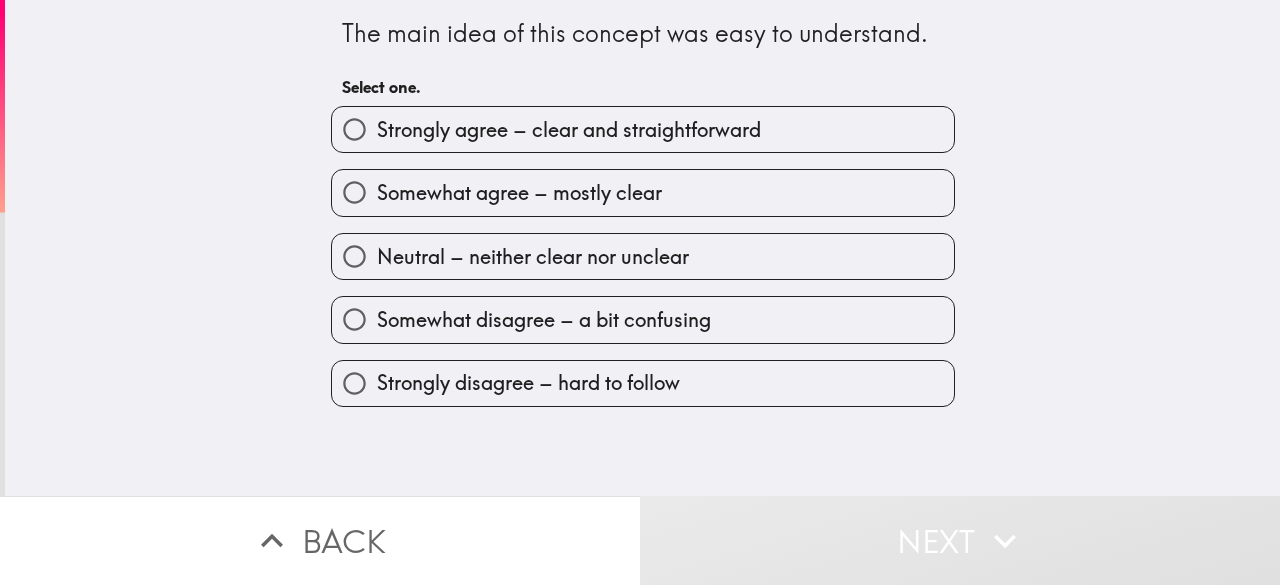 click on "Strongly agree – clear and straightforward" at bounding box center (354, 129) 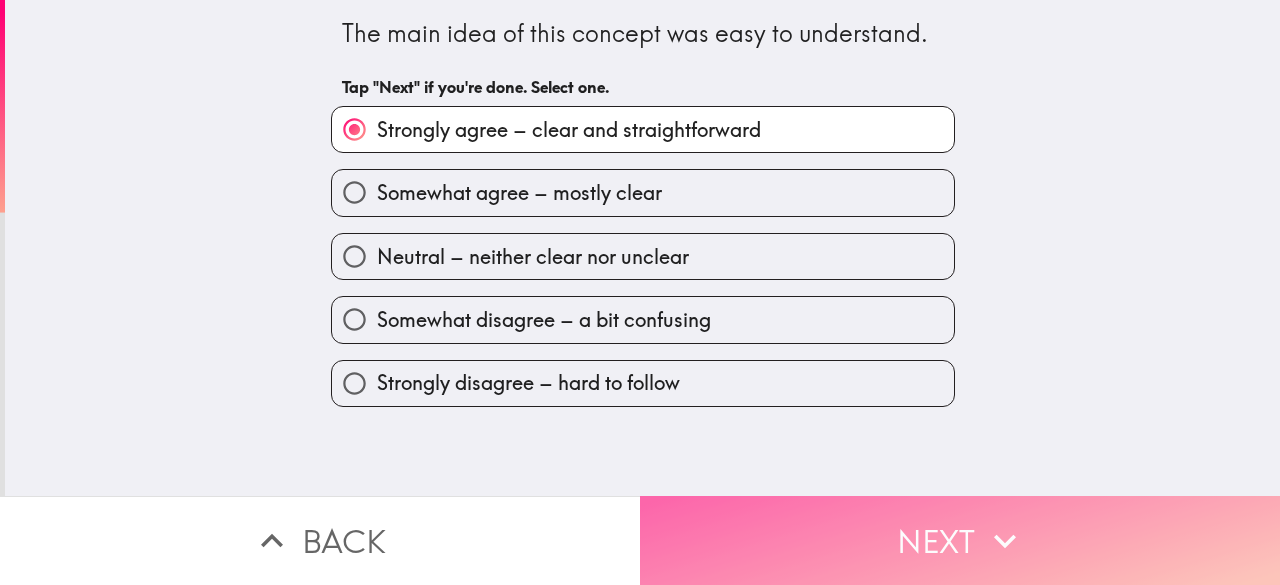 click on "Next" at bounding box center [960, 540] 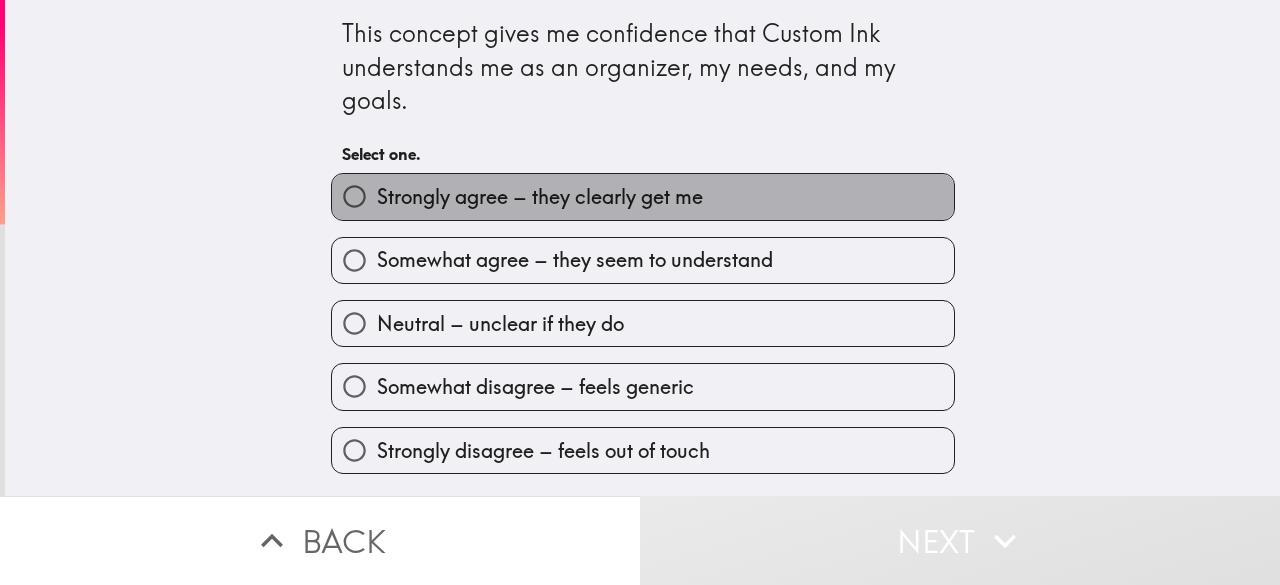 click on "Strongly agree – they clearly get me" at bounding box center (643, 196) 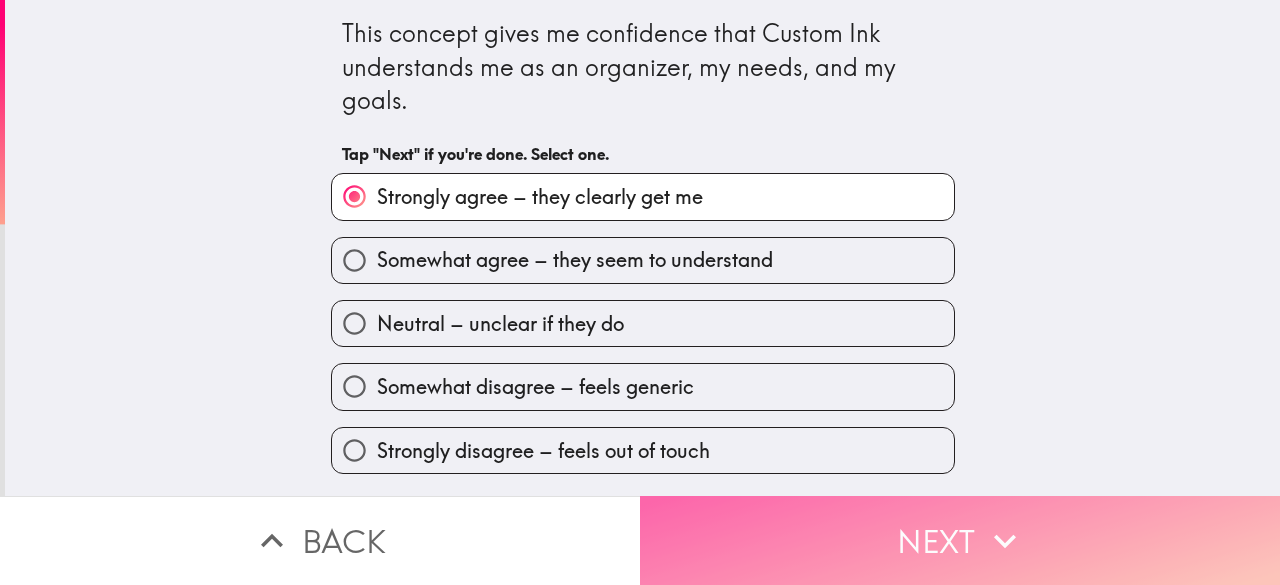 click 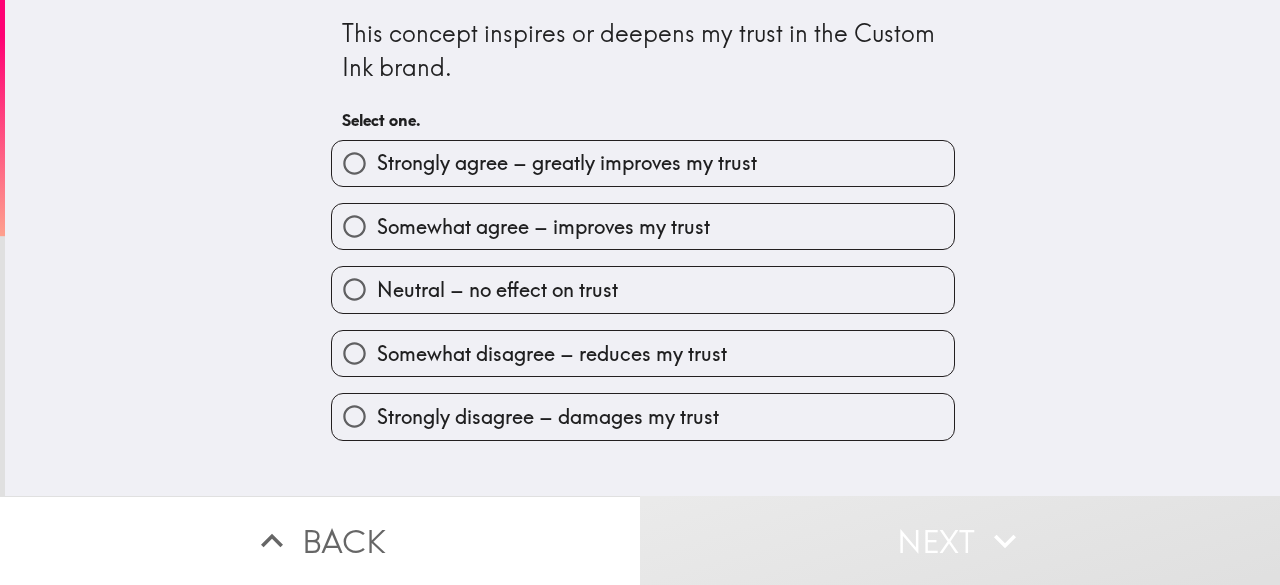 click on "Strongly agree – greatly improves my trust" at bounding box center [567, 163] 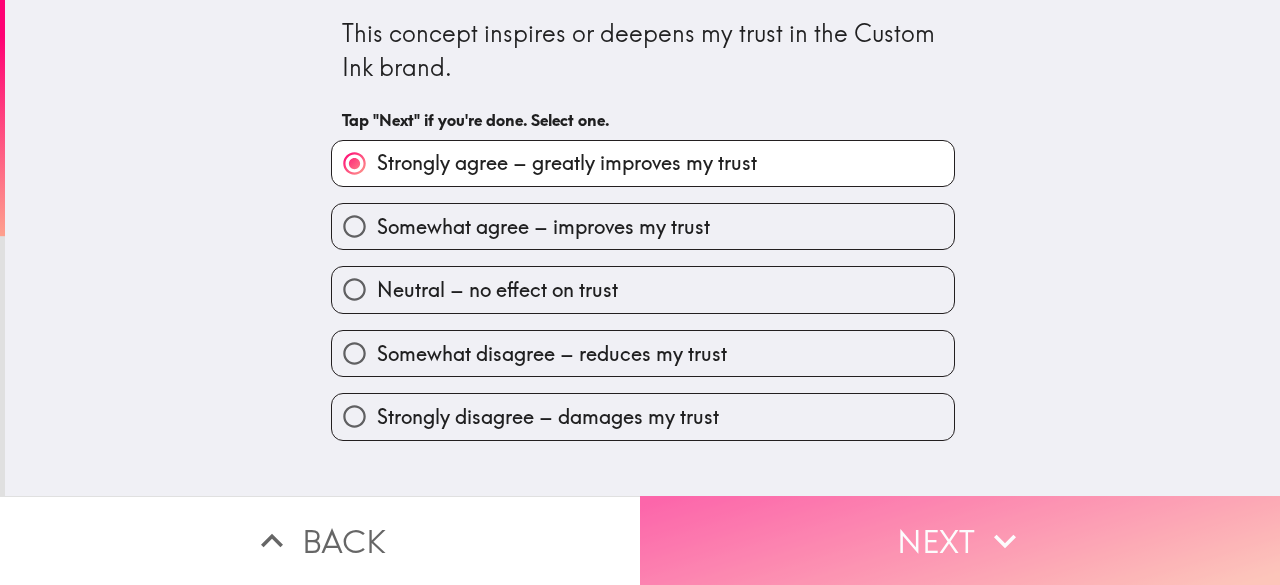click on "Next" at bounding box center [960, 540] 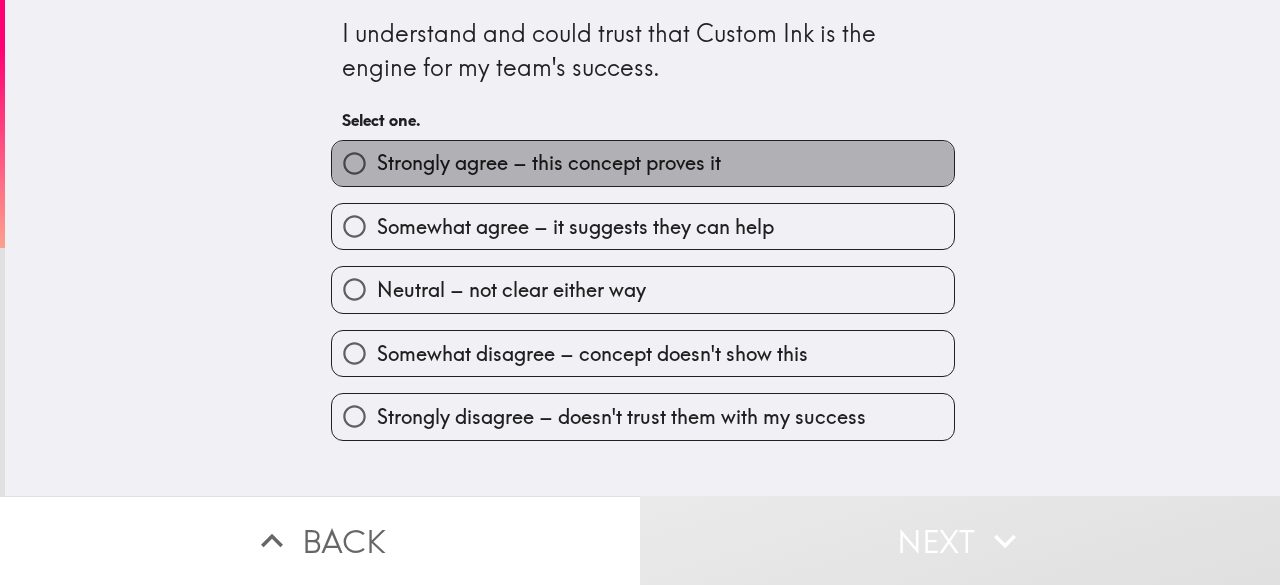 click on "Strongly agree – this concept proves it" at bounding box center (549, 163) 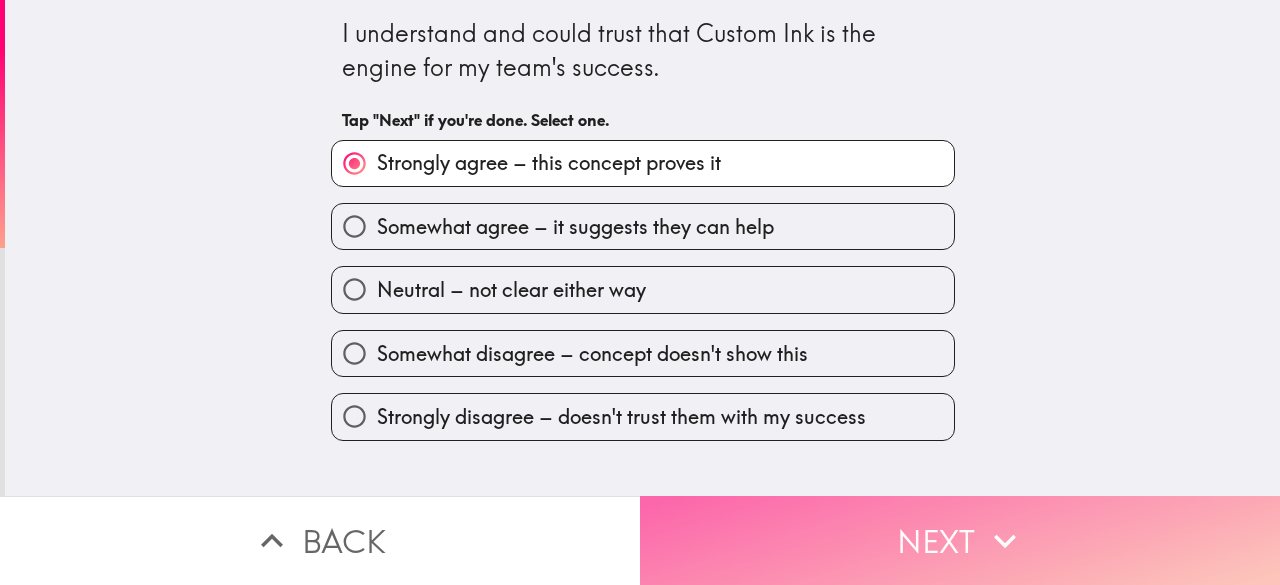 click 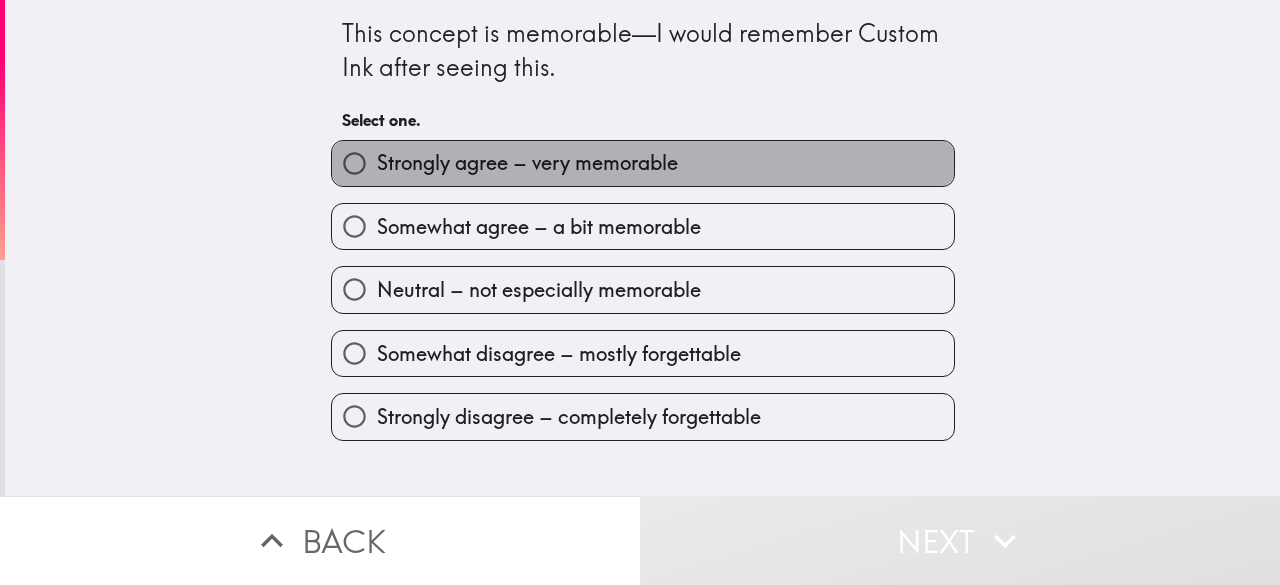 click on "Strongly agree – very memorable" at bounding box center (643, 163) 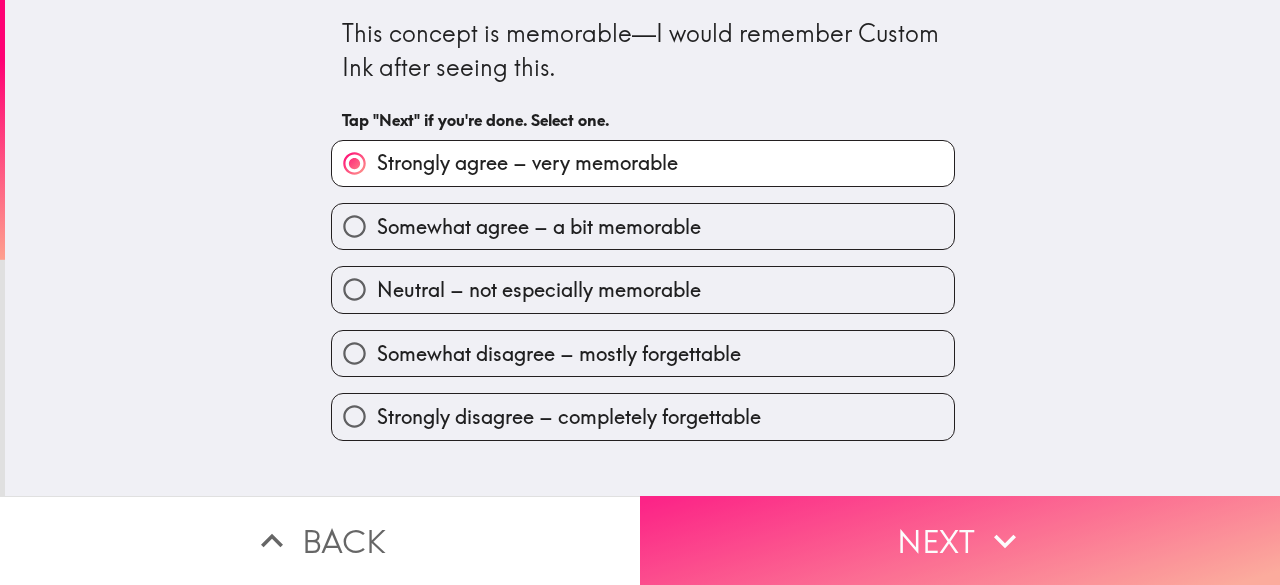 click on "Next" at bounding box center [960, 540] 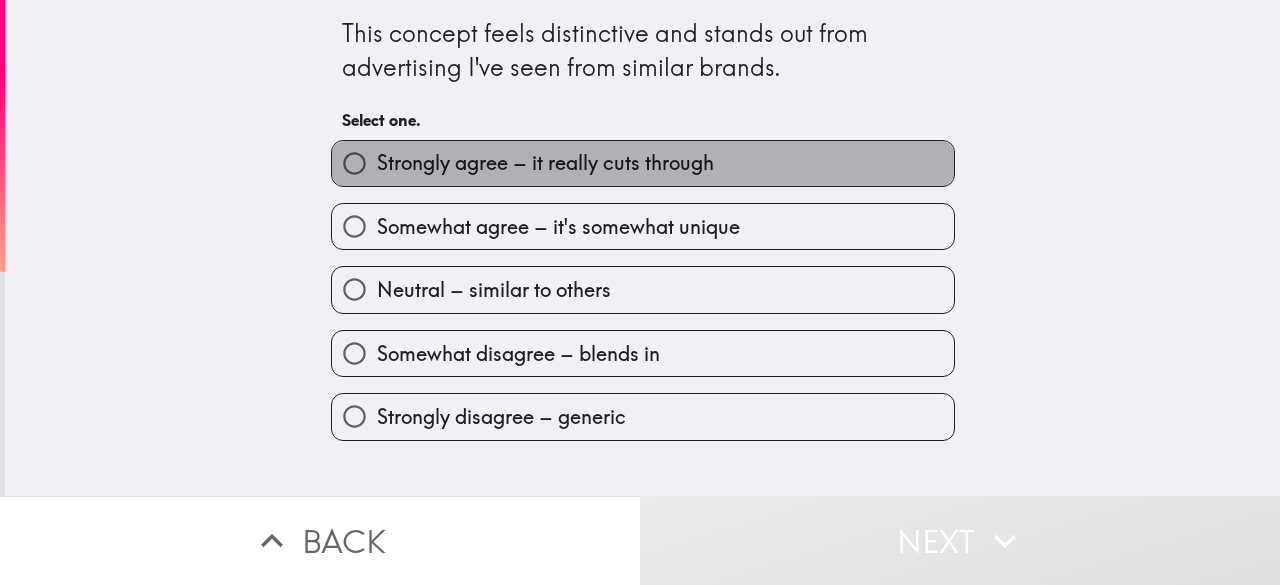 click on "Strongly agree – it really cuts through" at bounding box center [545, 163] 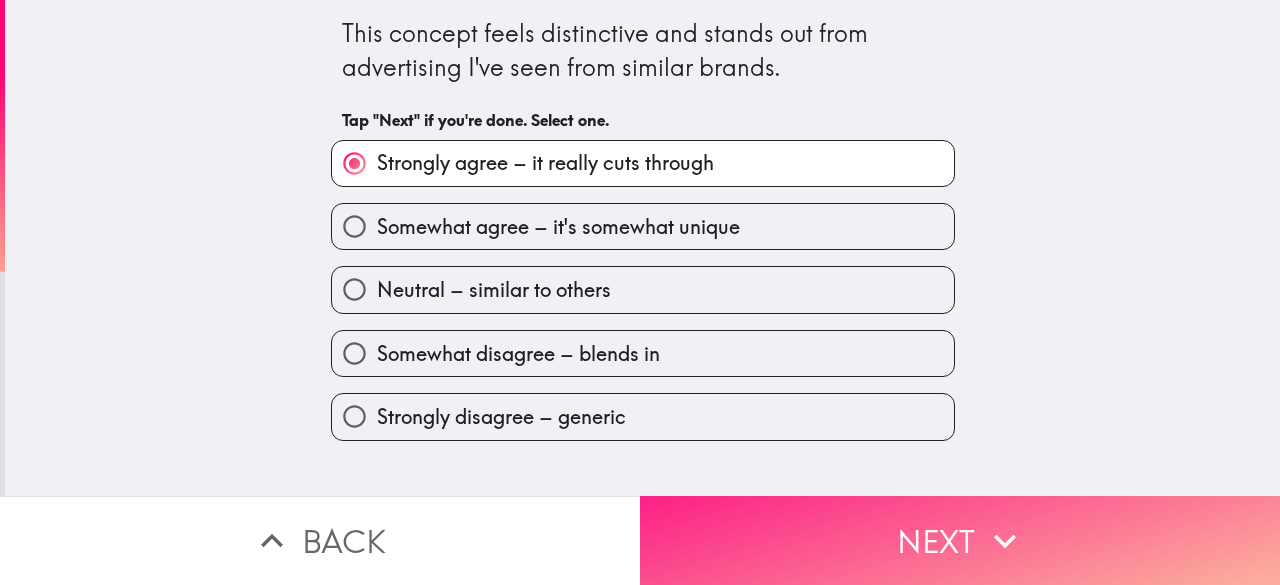 click 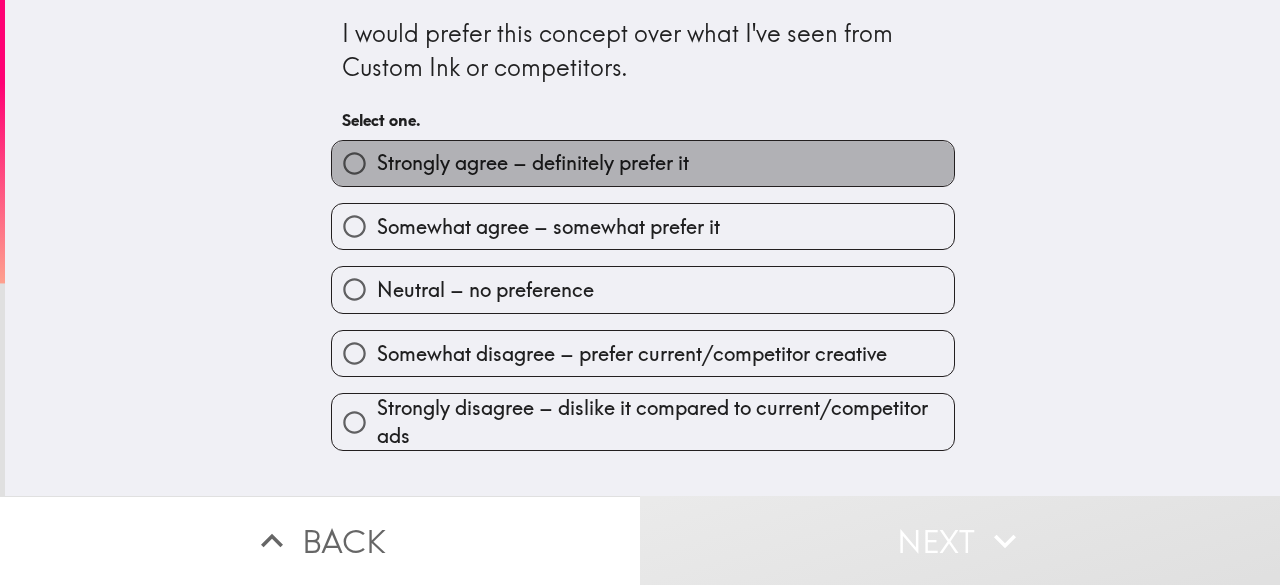 click on "Strongly agree – definitely prefer it" at bounding box center (533, 163) 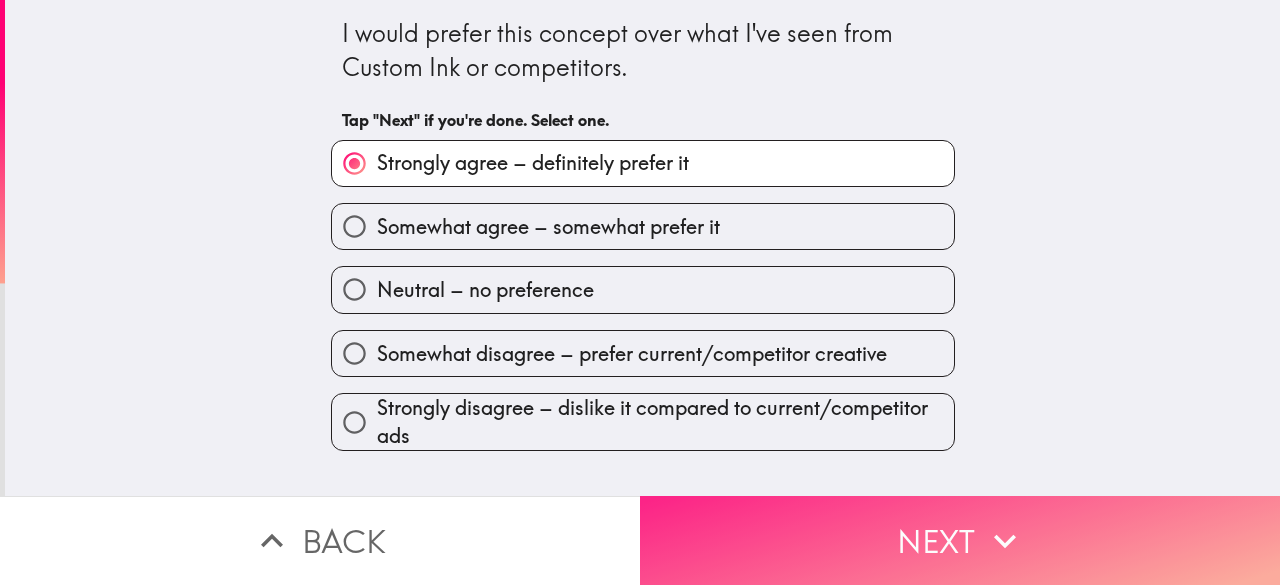 click on "Next" at bounding box center (960, 540) 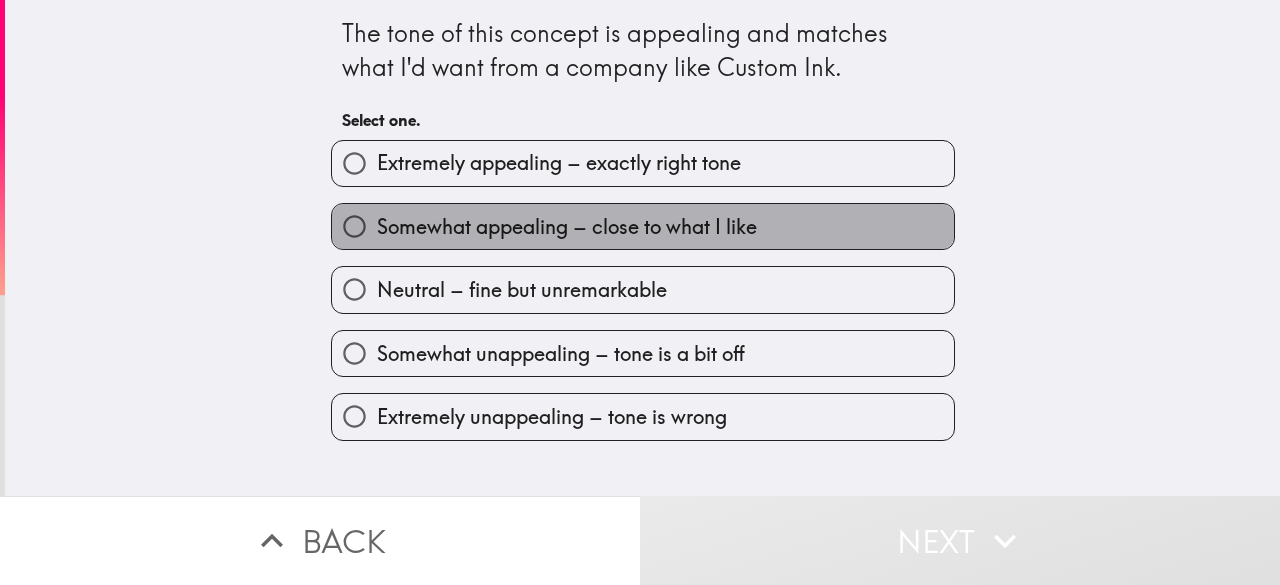 click on "Somewhat appealing – close to what I like" at bounding box center [567, 227] 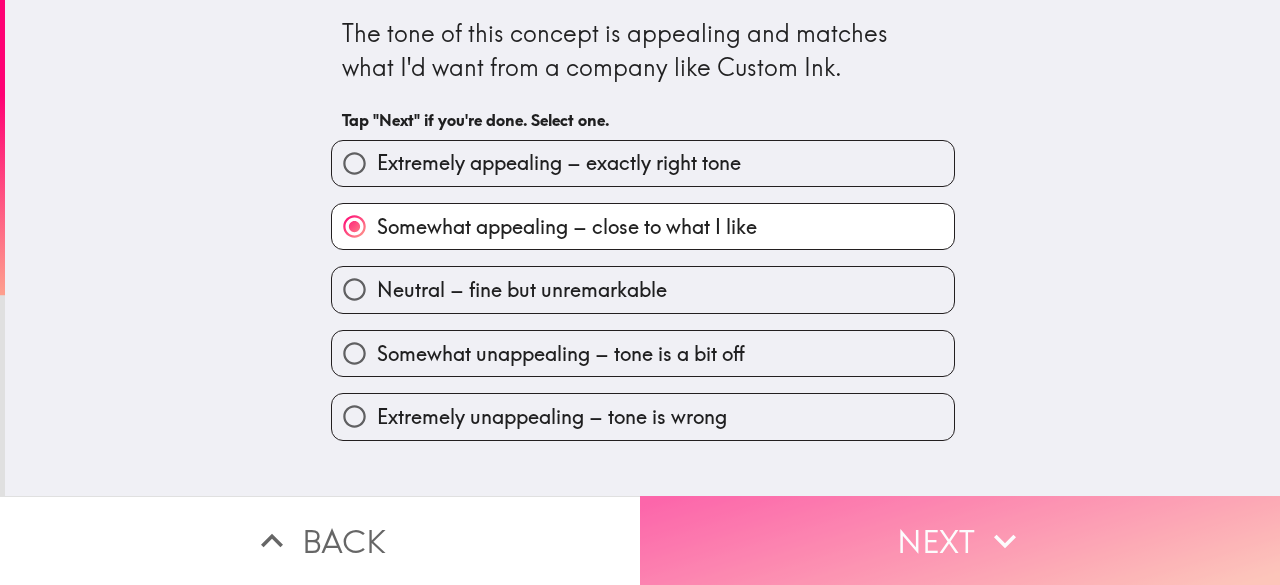 click on "Next" at bounding box center [960, 540] 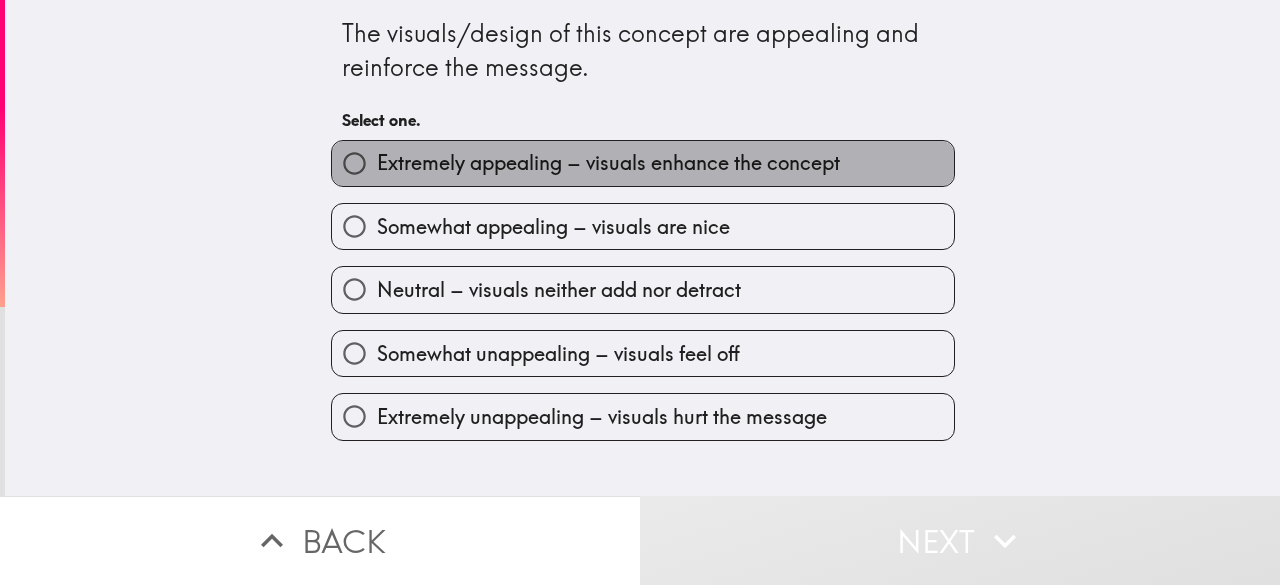 click on "Extremely appealing – visuals enhance the concept" at bounding box center (643, 163) 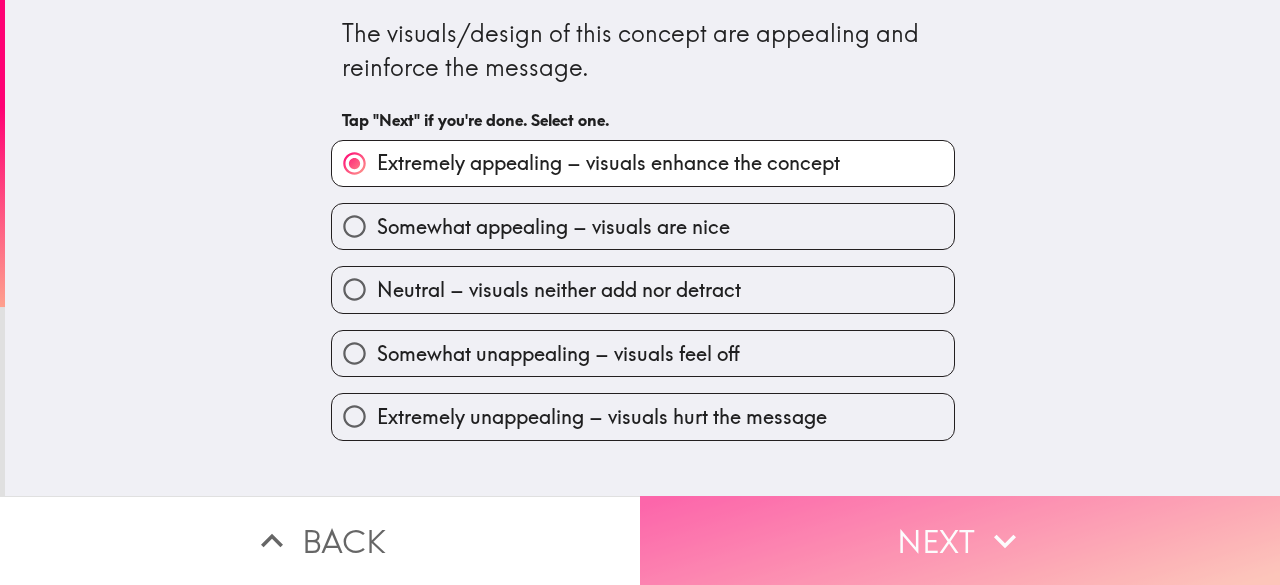 click on "Next" at bounding box center [960, 540] 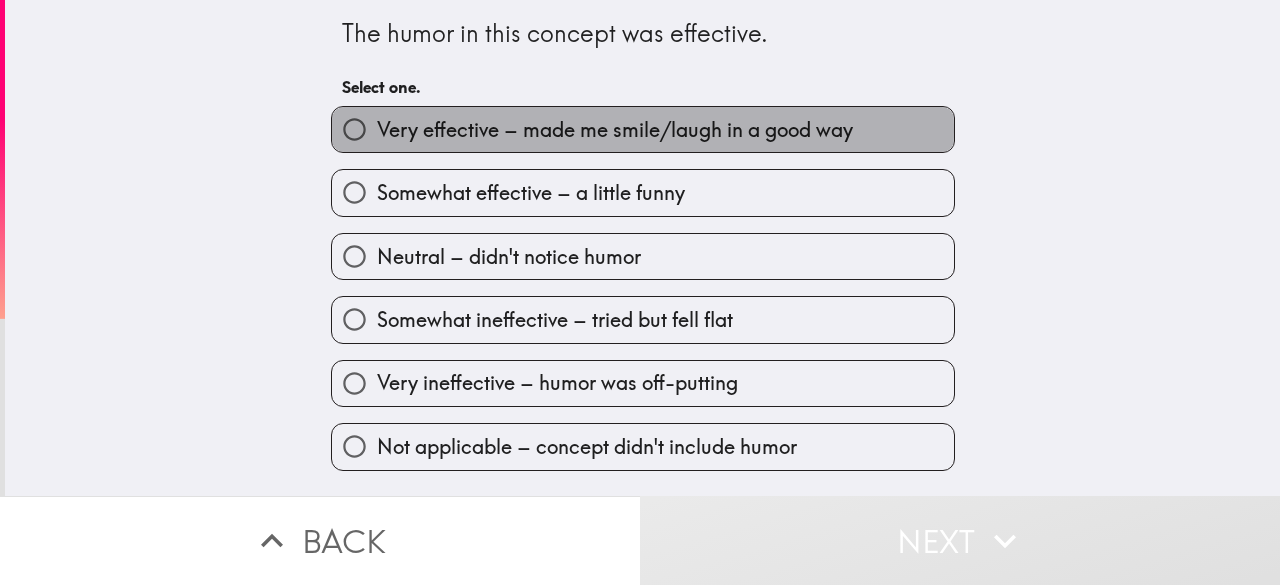 click on "Very effective – made me smile/laugh in a good way" at bounding box center [615, 130] 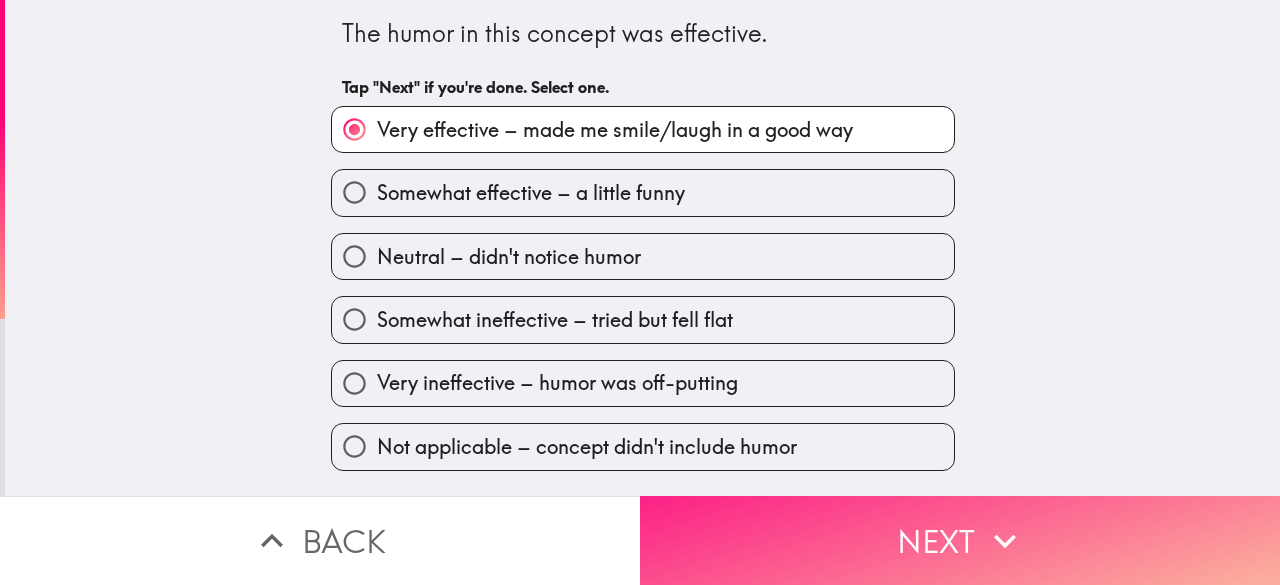 click 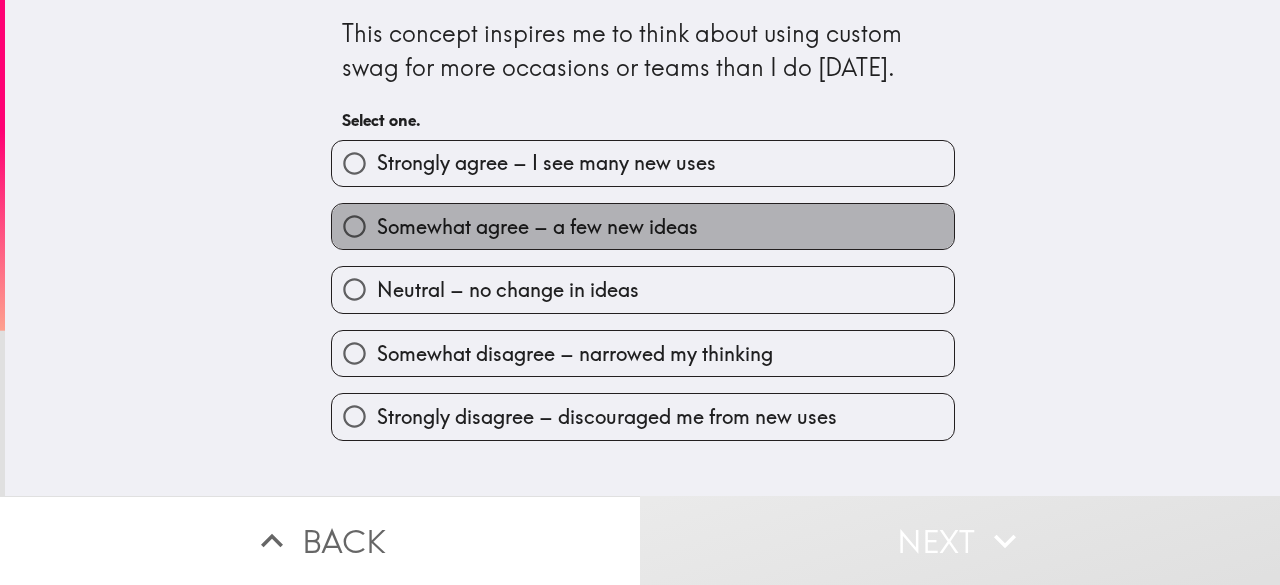 click on "Somewhat agree – a few new ideas" at bounding box center (643, 226) 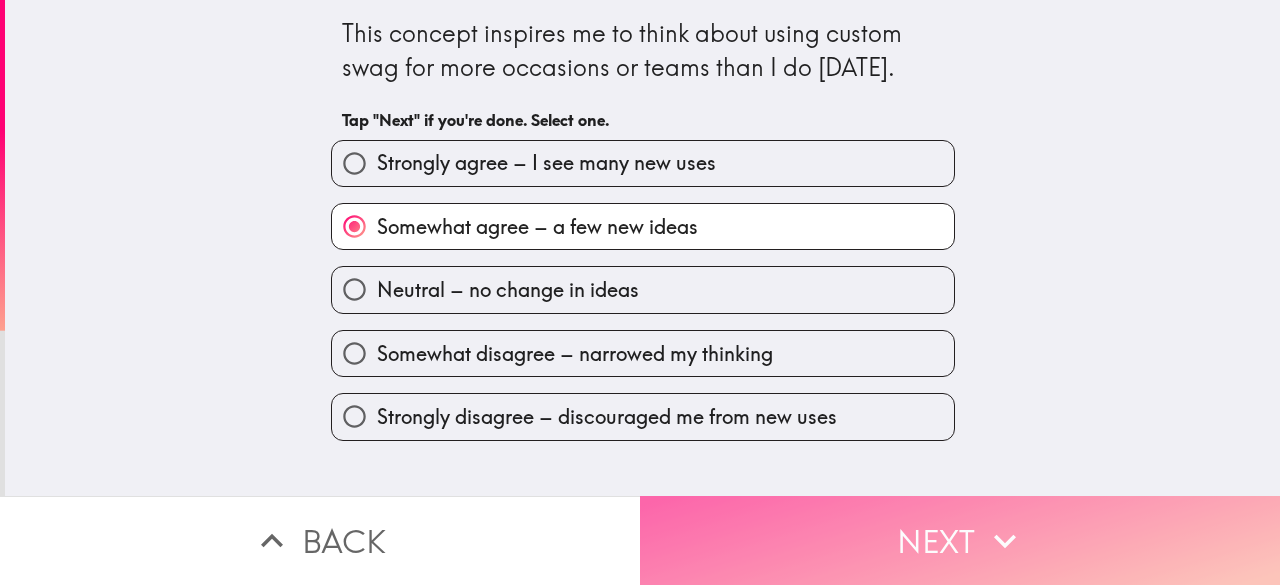 click on "Next" at bounding box center [960, 540] 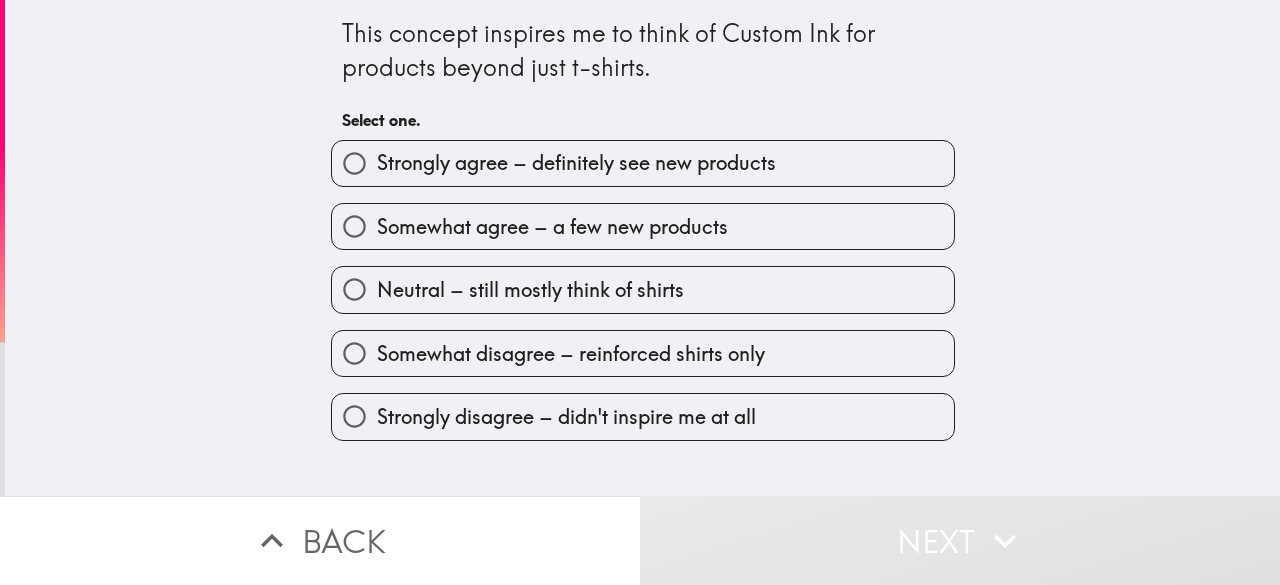 click on "Strongly agree – definitely see new products" at bounding box center (576, 163) 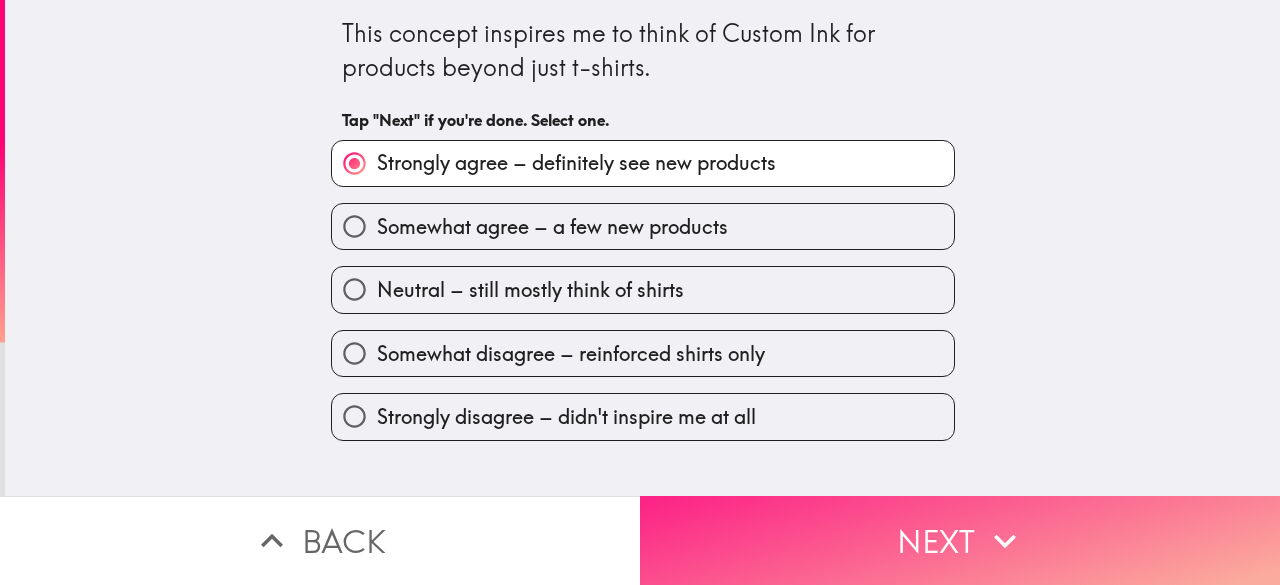 click on "Next" at bounding box center [960, 540] 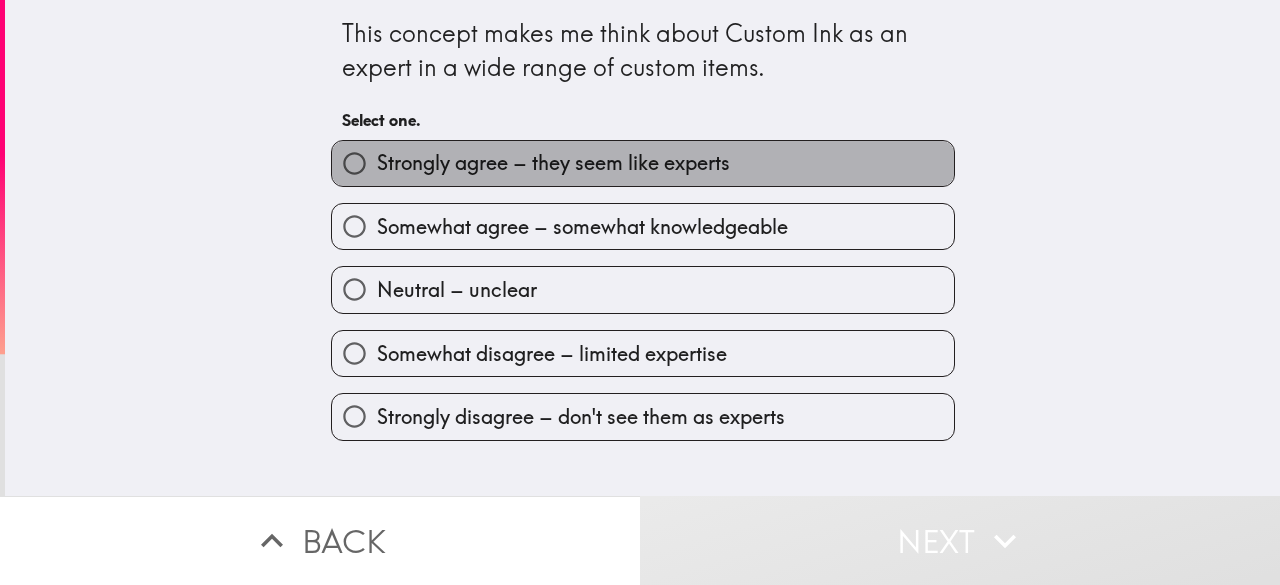 click on "Strongly agree – they seem like experts" at bounding box center (643, 163) 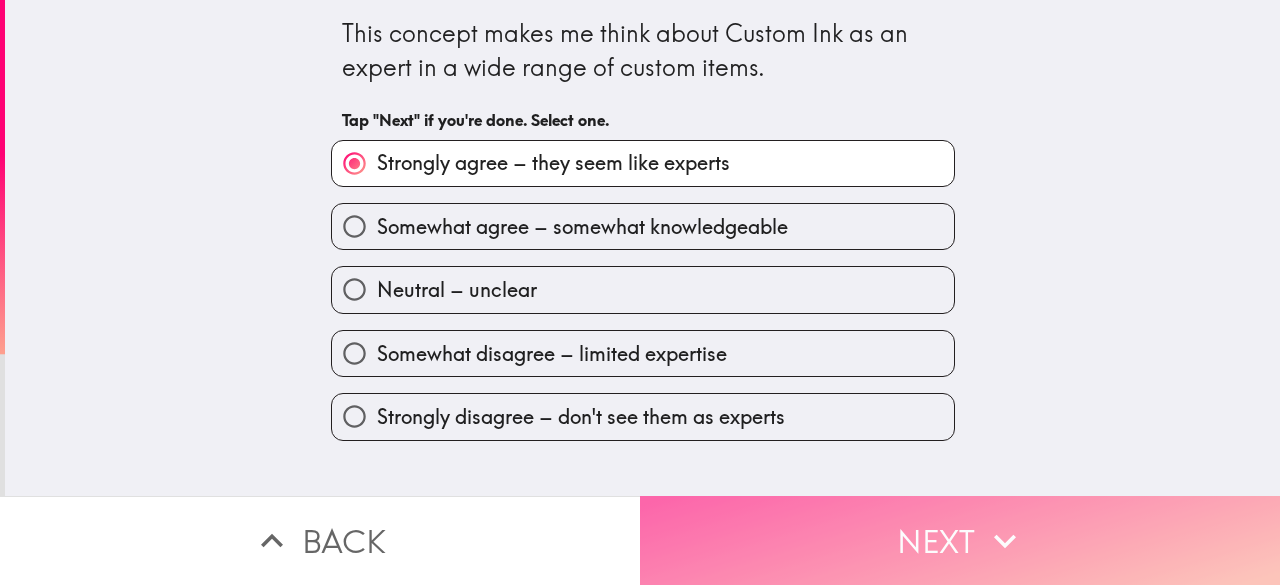click on "Next" at bounding box center (960, 540) 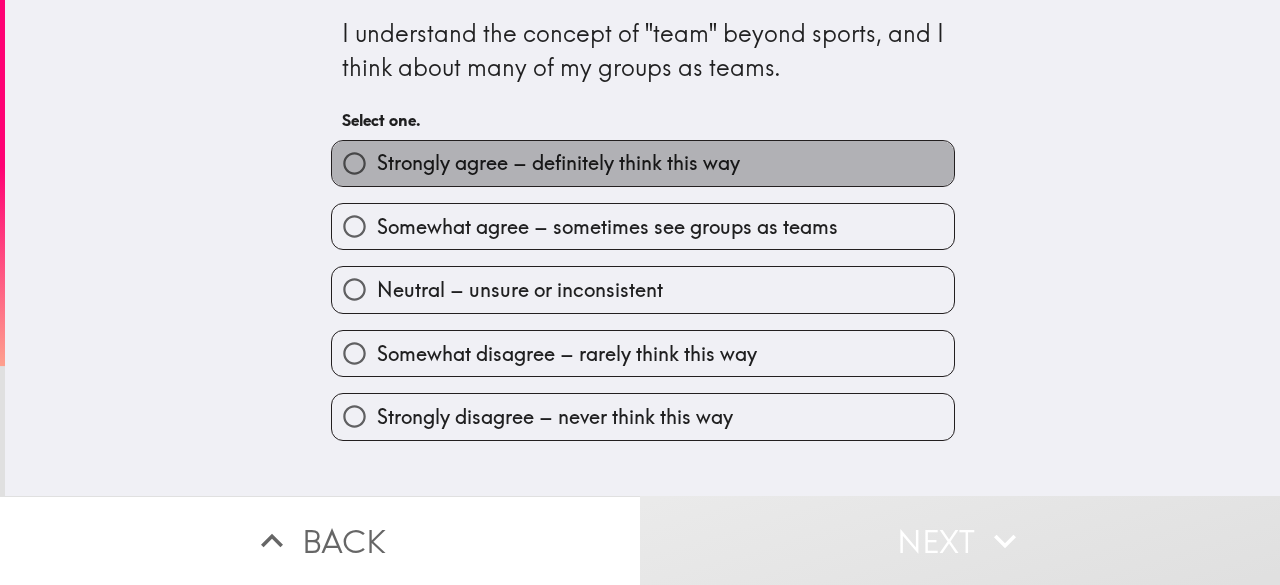 click on "Strongly agree – definitely think this way" at bounding box center (558, 163) 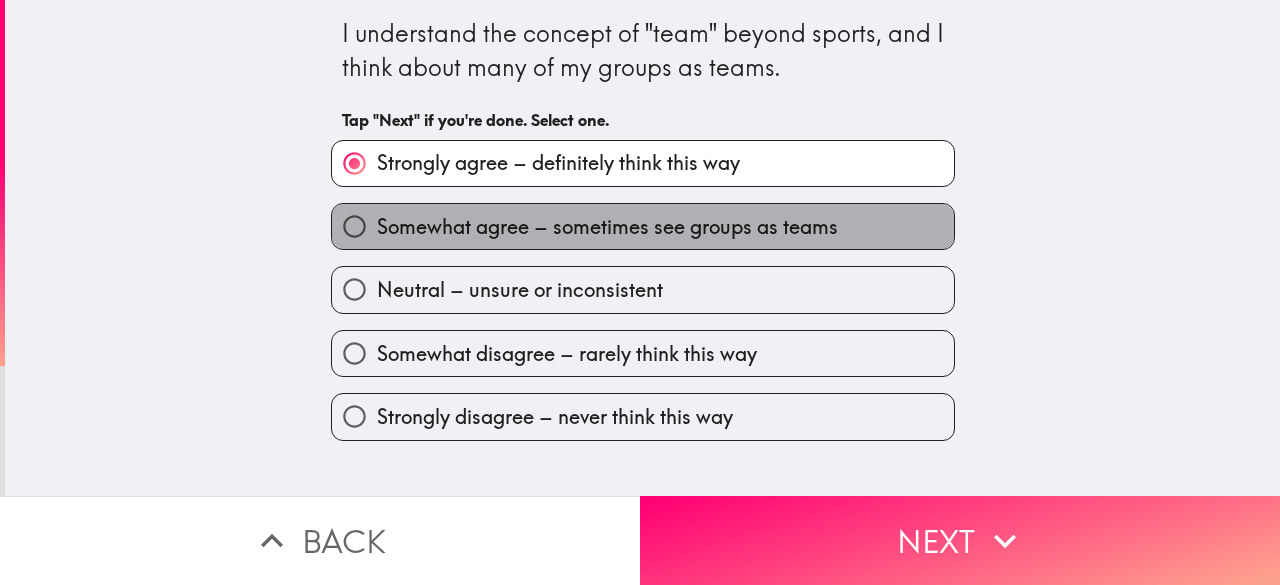 drag, startPoint x: 724, startPoint y: 225, endPoint x: 728, endPoint y: 235, distance: 10.770329 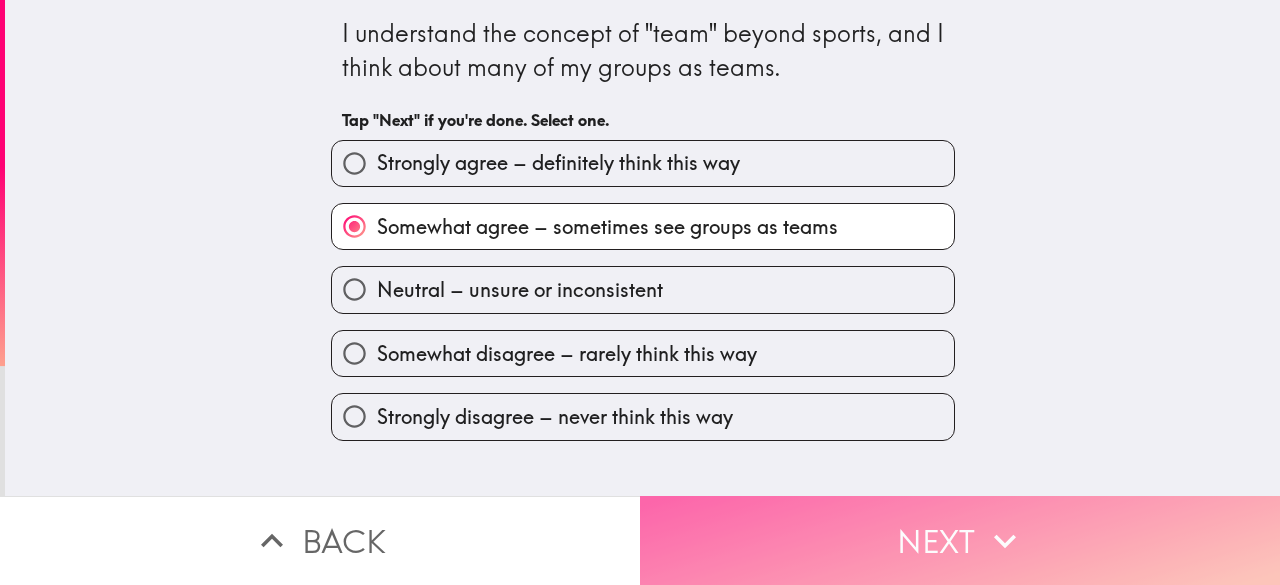 click on "Next" at bounding box center [960, 540] 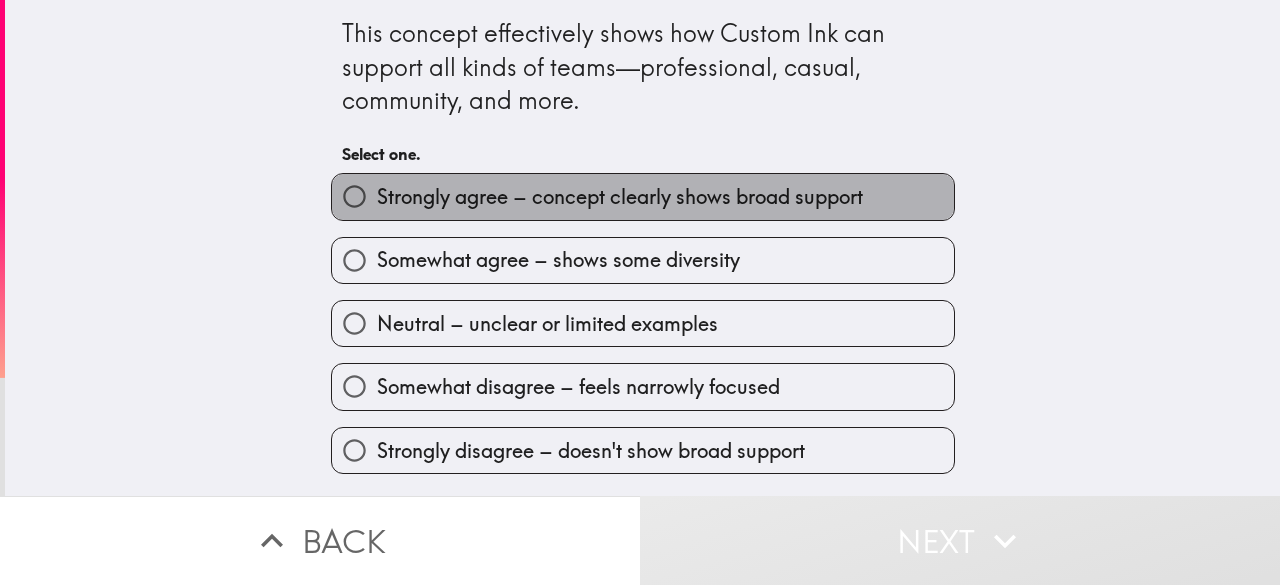 click on "Strongly agree – concept clearly shows broad support" at bounding box center [643, 196] 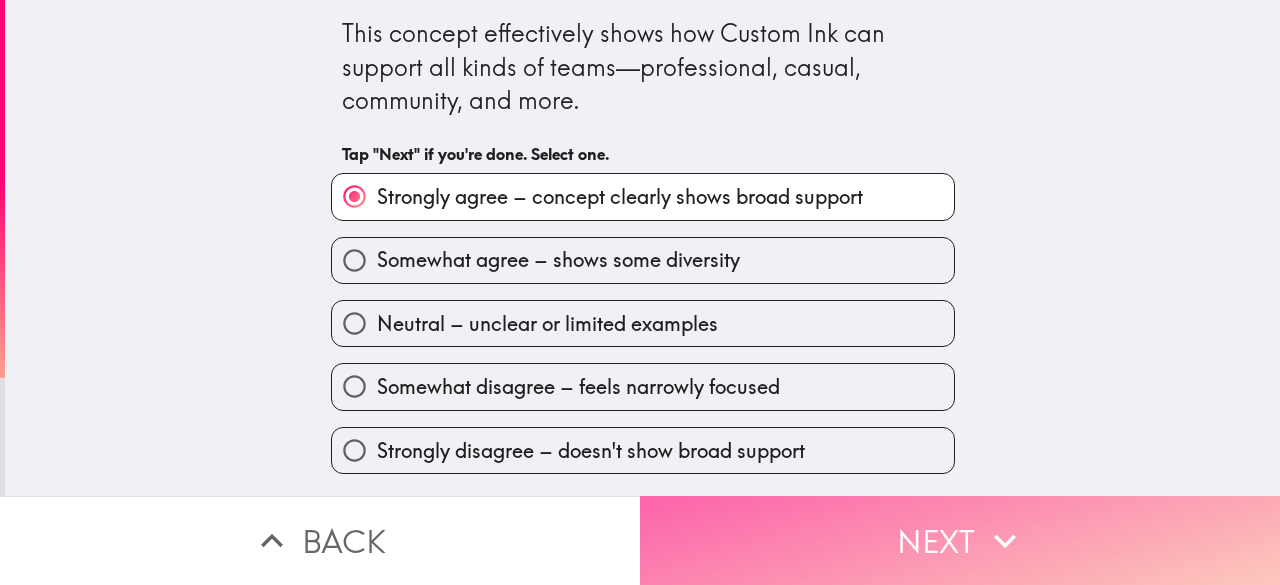 click 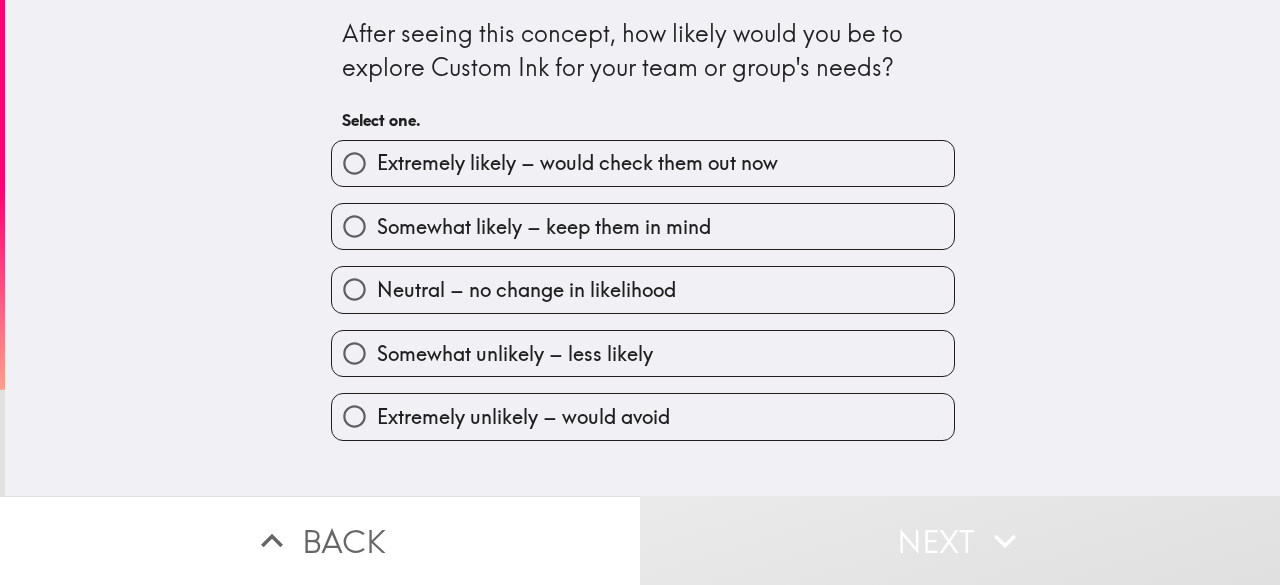 click on "Somewhat likely – keep them in mind" at bounding box center (544, 227) 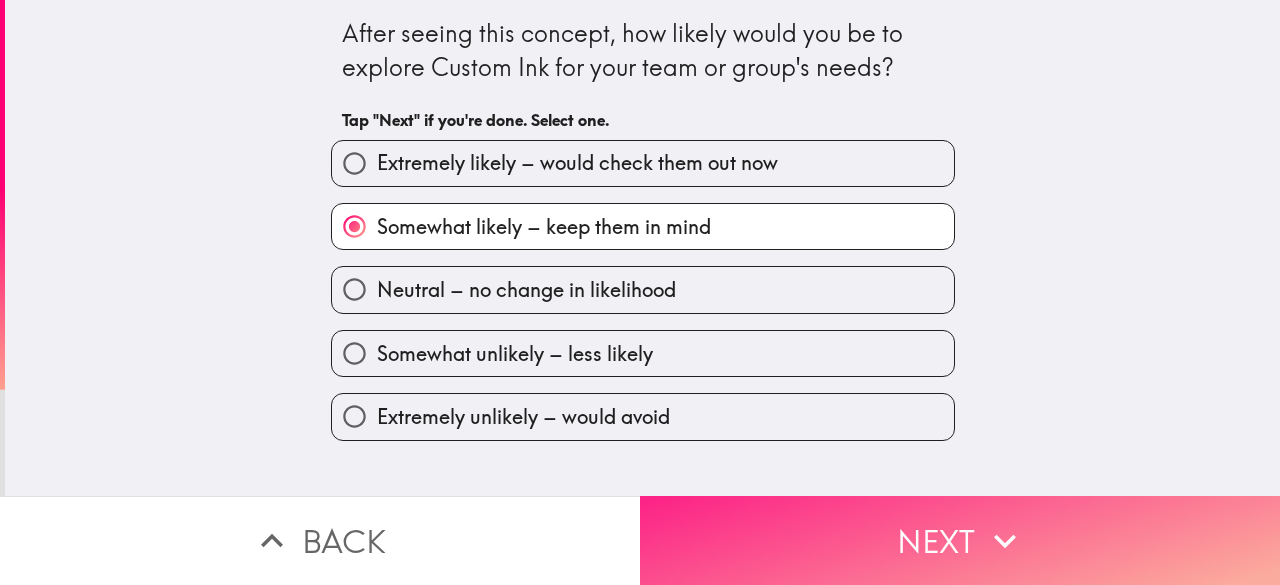 click 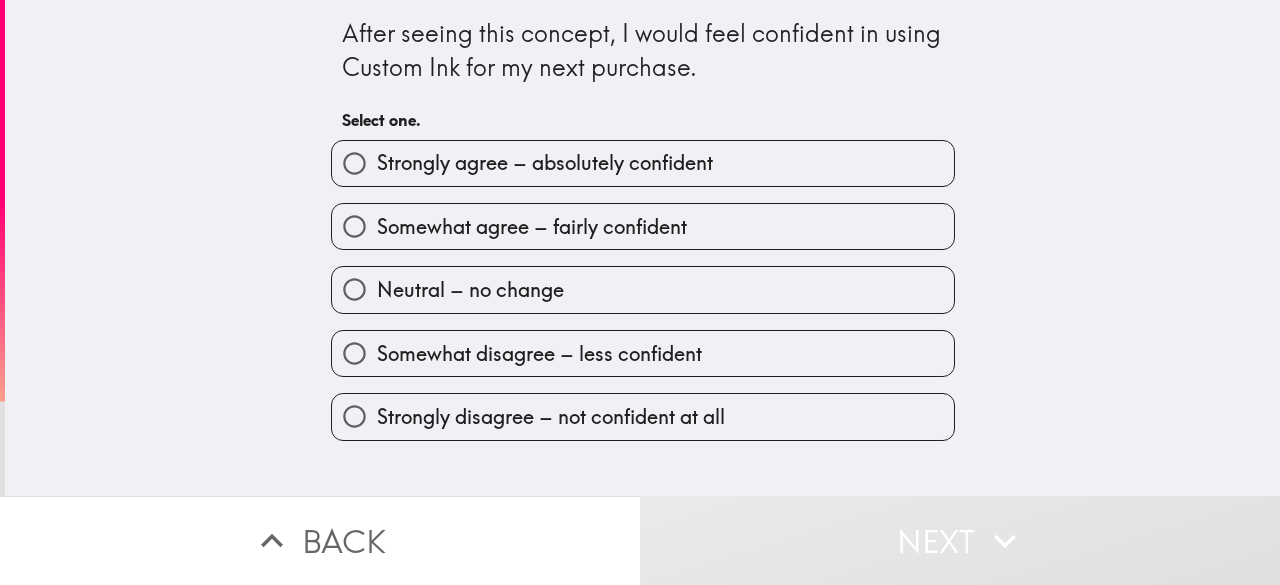 click on "Strongly agree – absolutely confident" at bounding box center [545, 163] 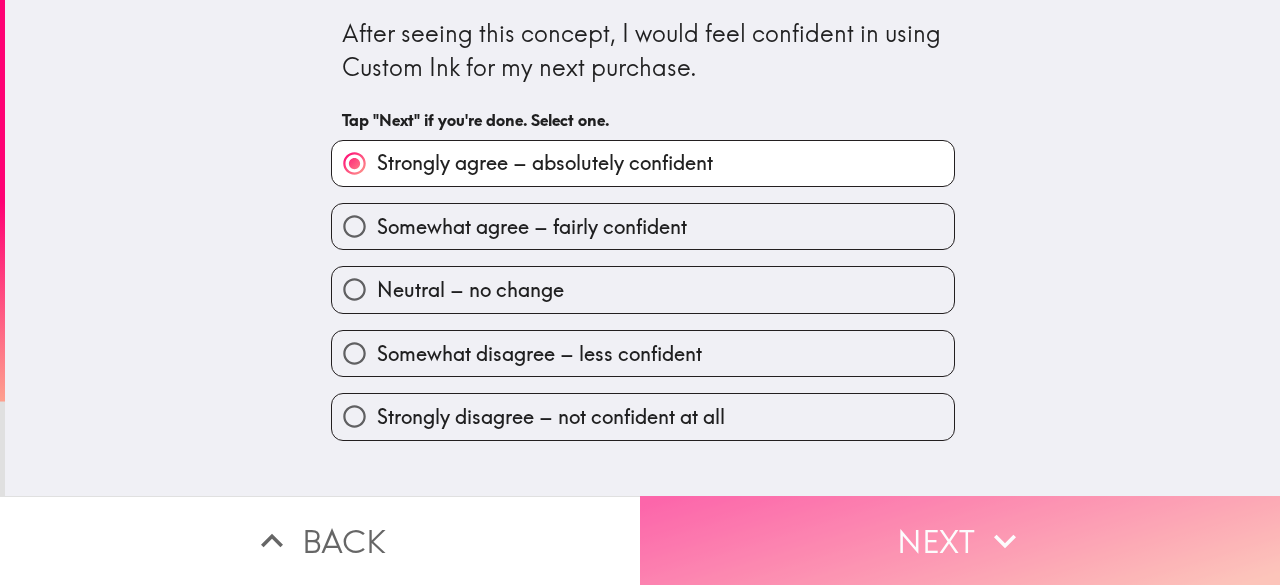 click on "Next" at bounding box center [960, 540] 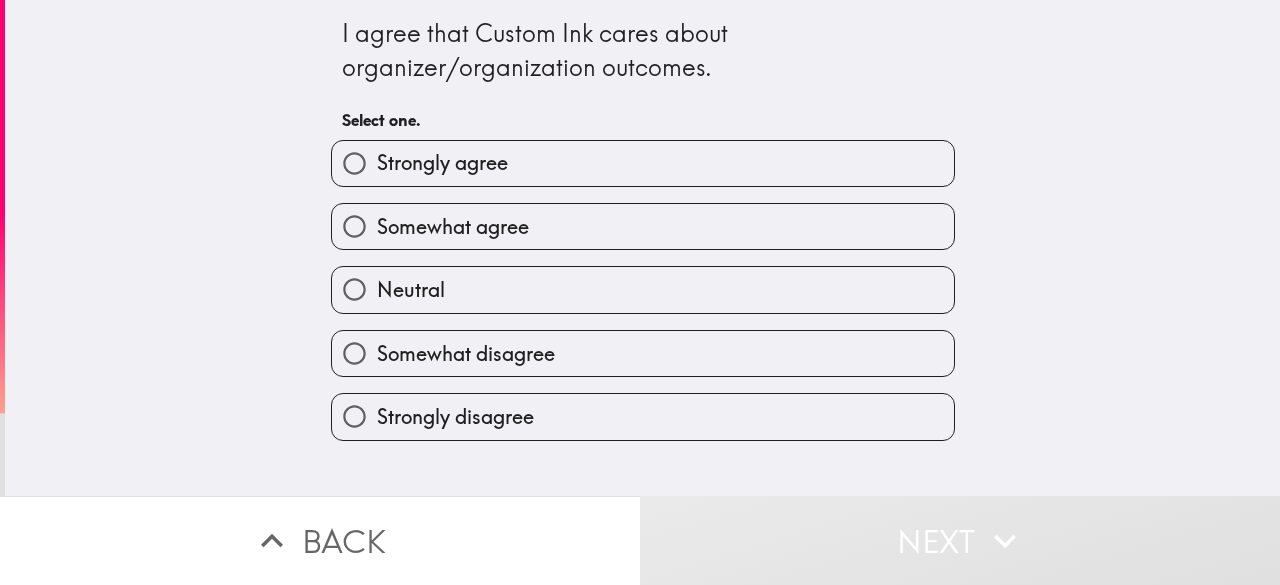 click on "Strongly agree" at bounding box center (442, 163) 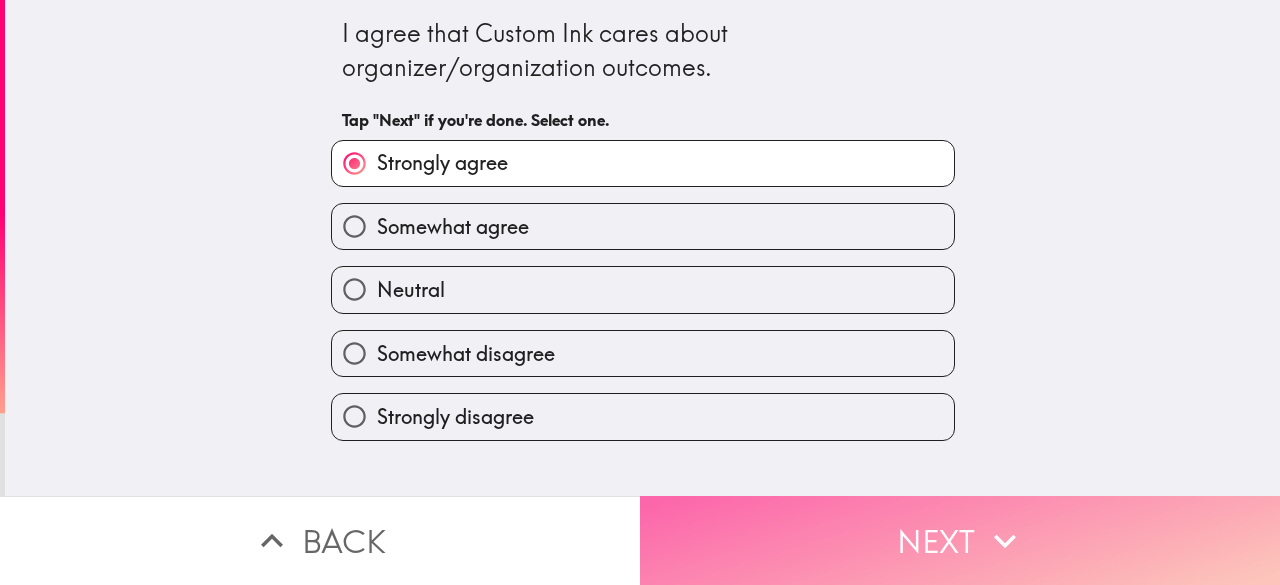 click on "Next" at bounding box center (960, 540) 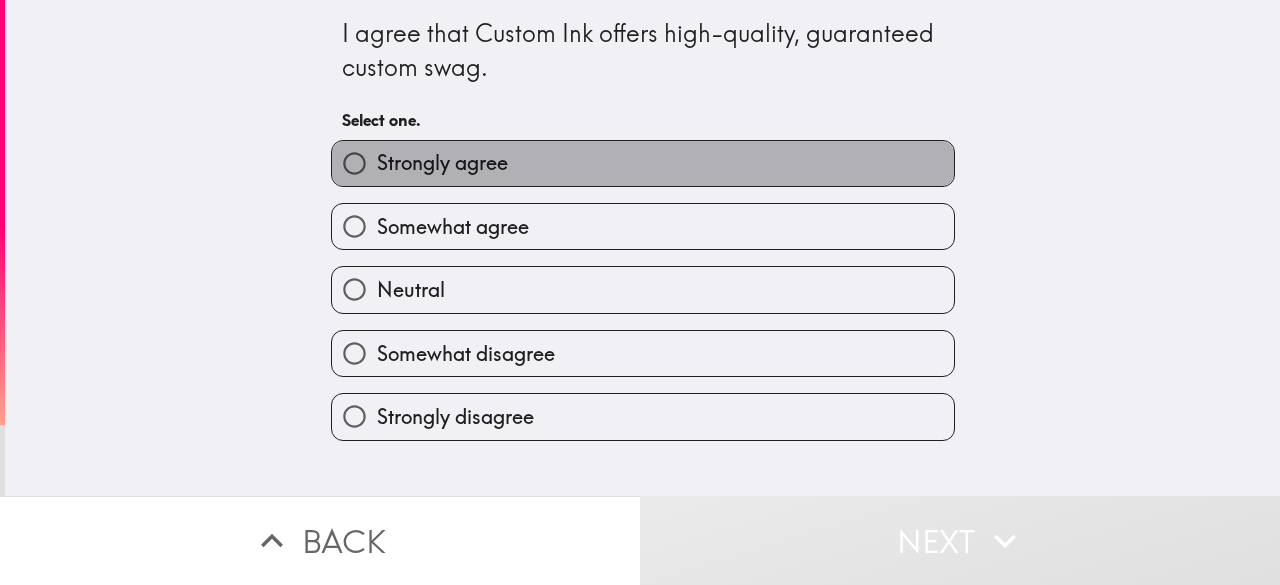 click on "Strongly agree" at bounding box center (643, 163) 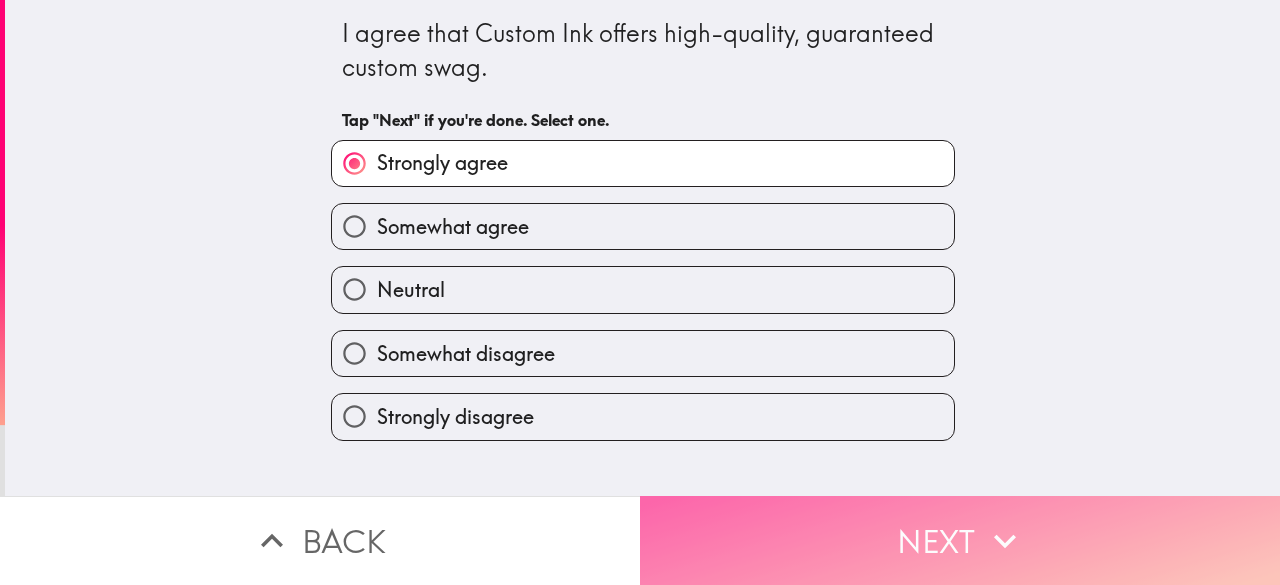 click on "Next" at bounding box center (960, 540) 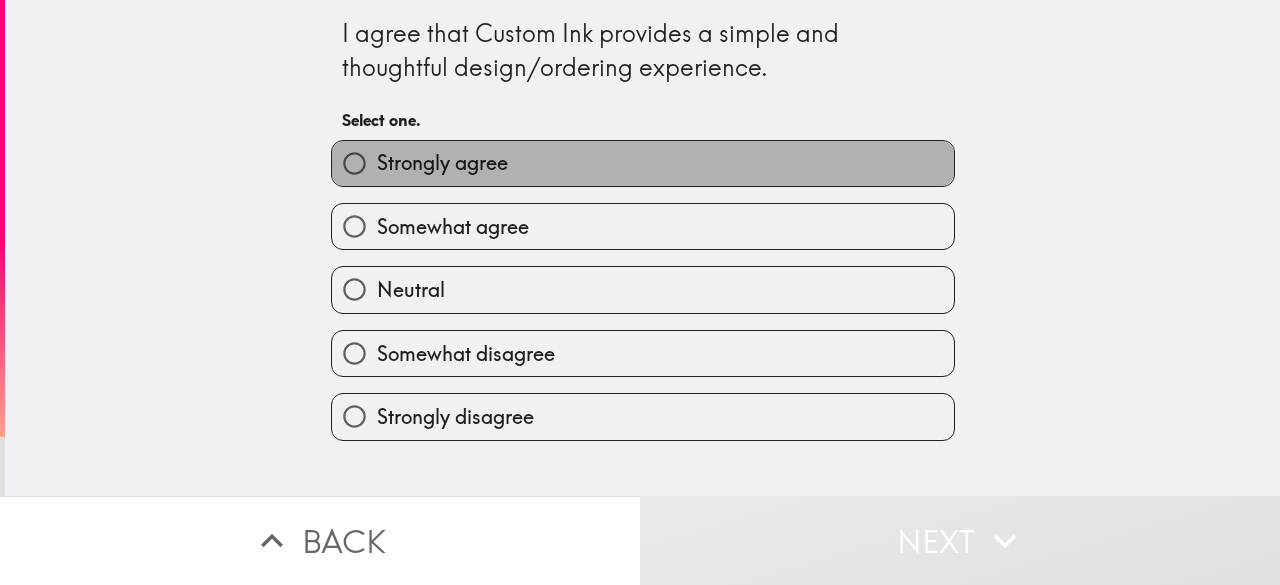 click on "Strongly agree" at bounding box center [643, 163] 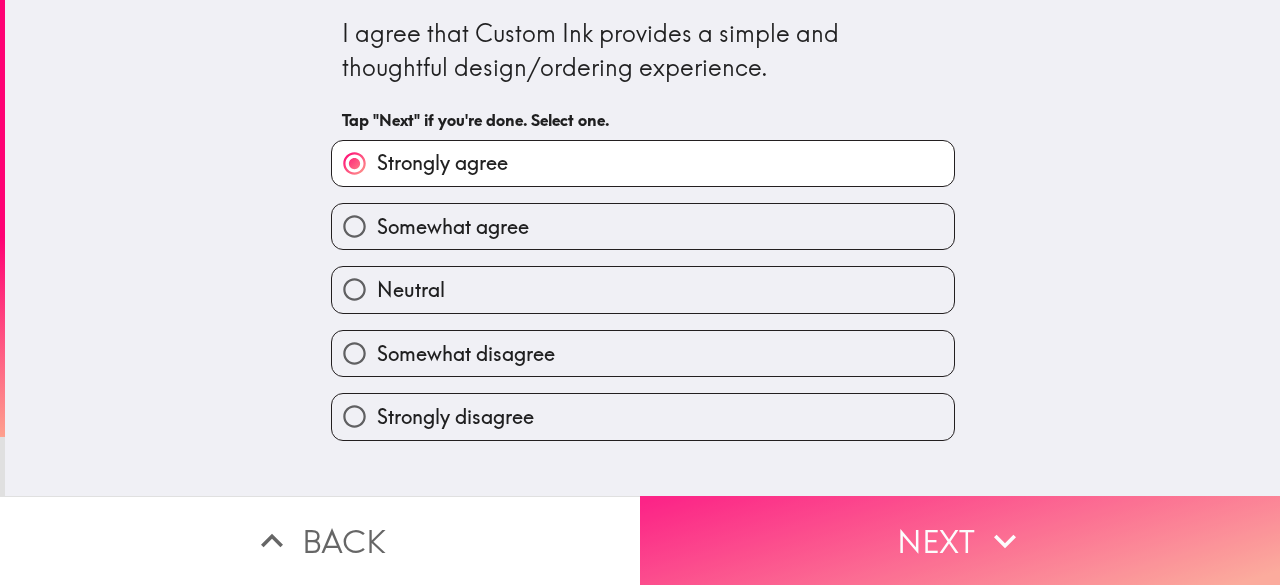 click 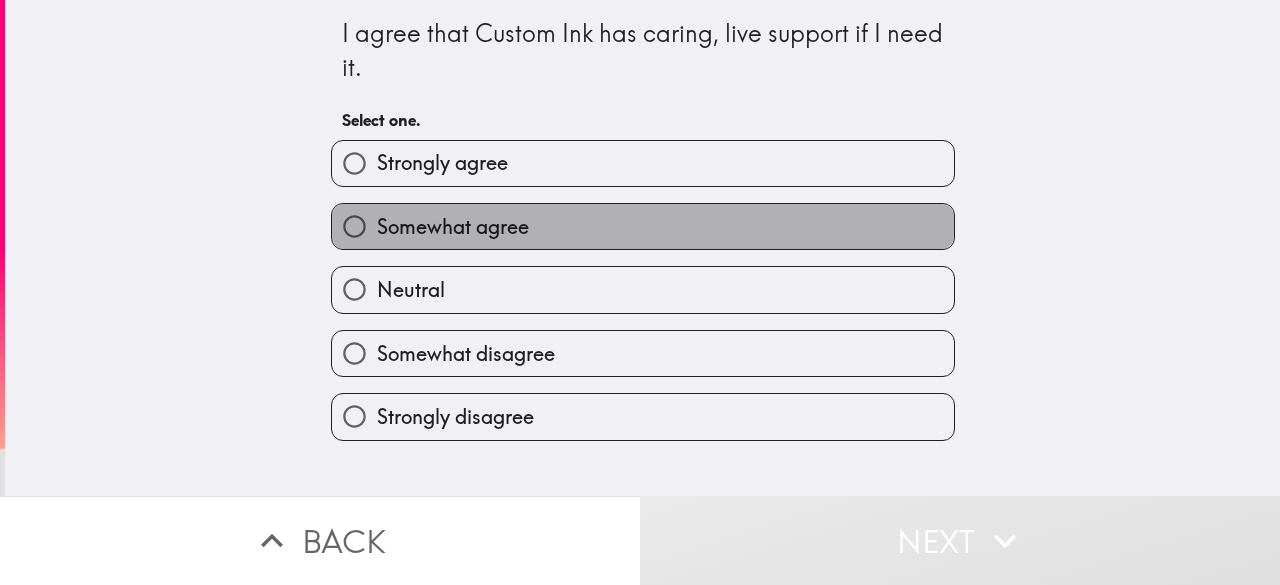 drag, startPoint x: 458, startPoint y: 224, endPoint x: 475, endPoint y: 233, distance: 19.235384 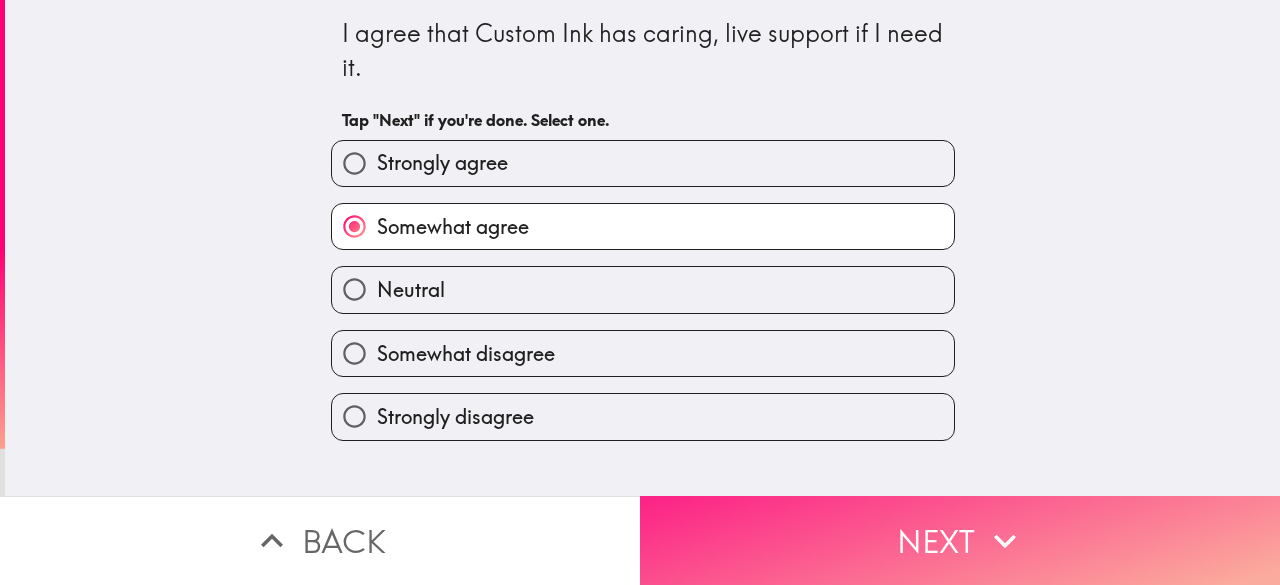 click on "Next" at bounding box center [960, 540] 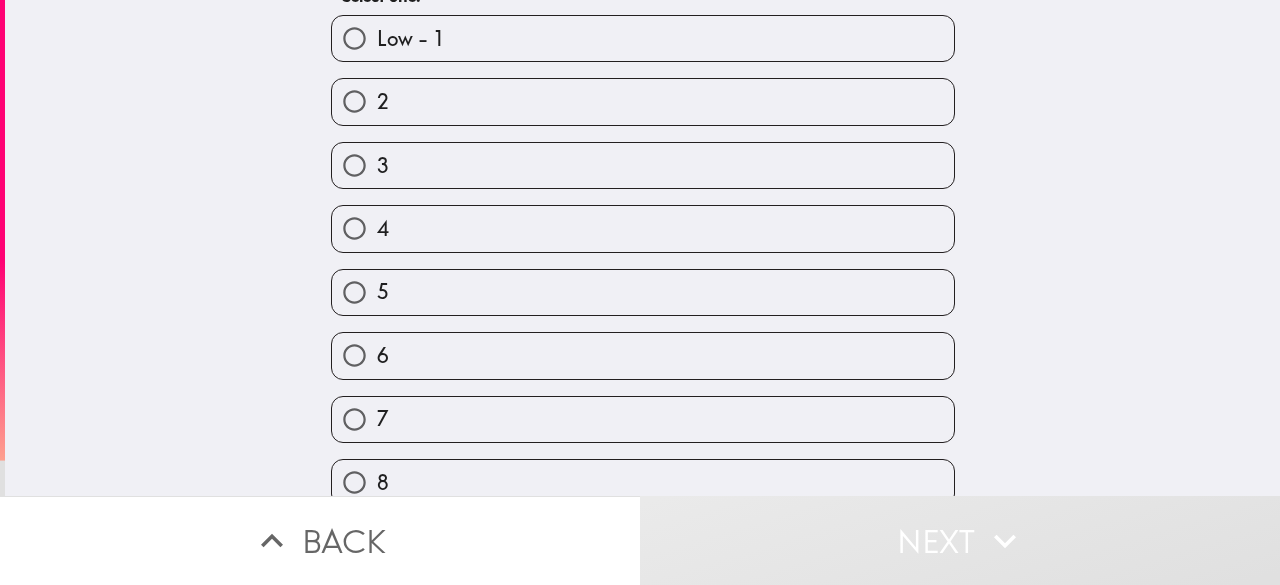 scroll, scrollTop: 250, scrollLeft: 0, axis: vertical 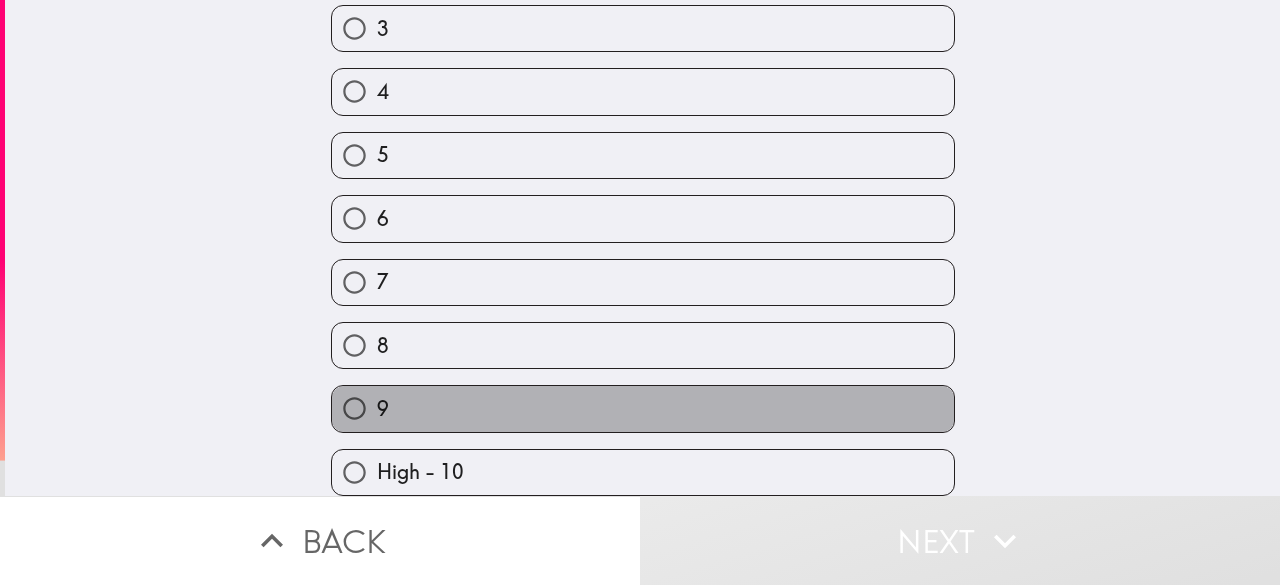 click on "9" at bounding box center (643, 408) 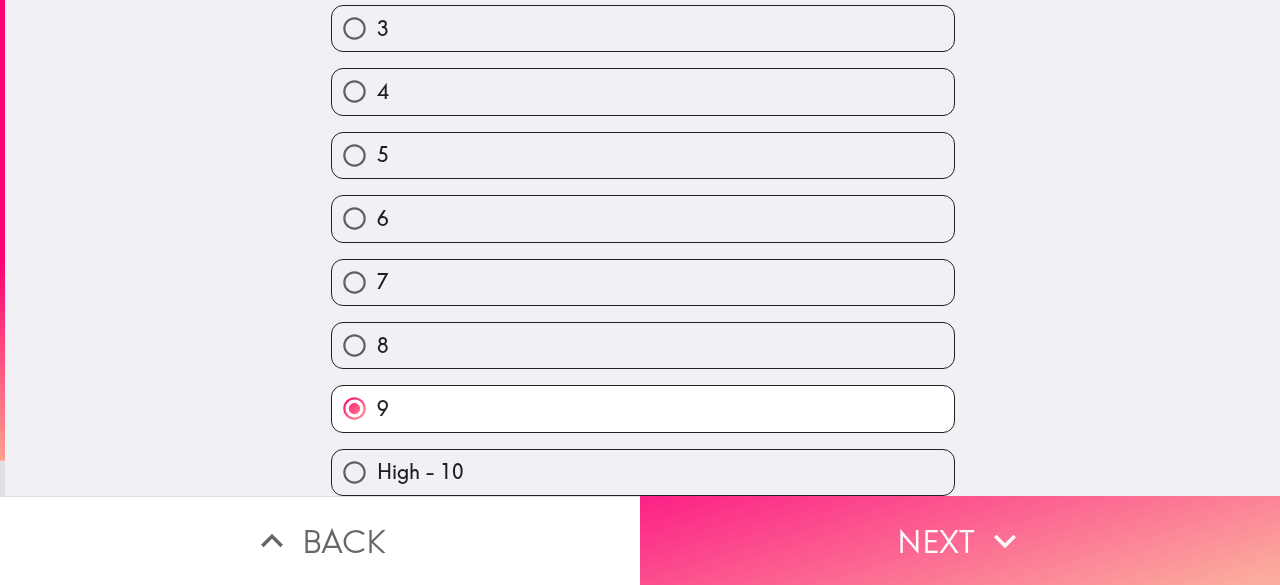 click on "Next" at bounding box center [960, 540] 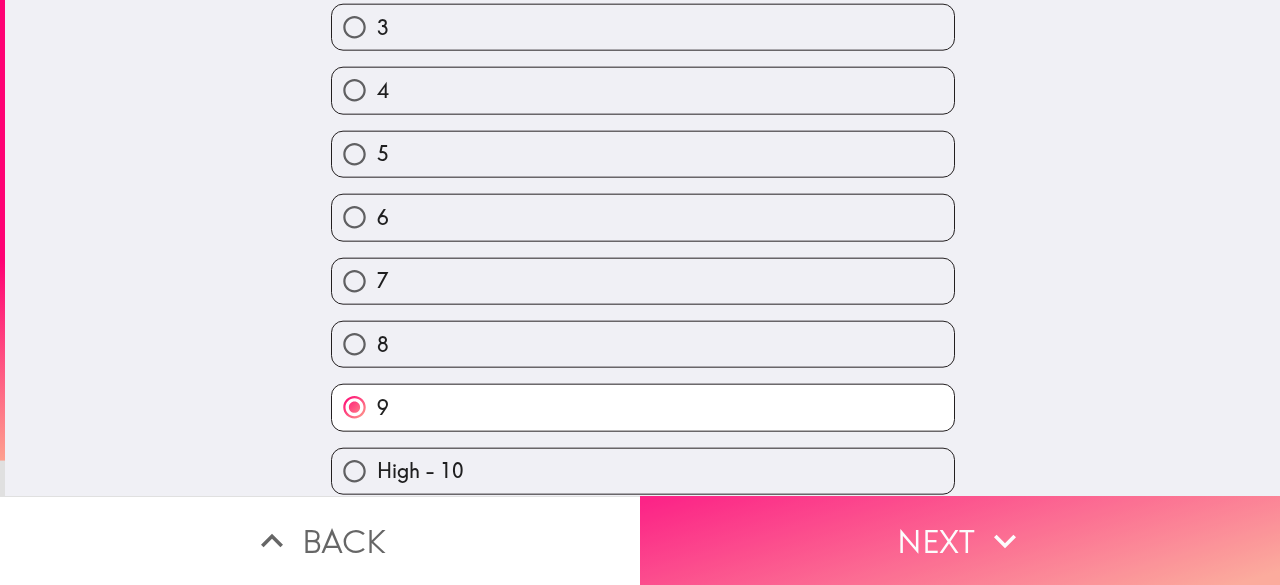scroll, scrollTop: 28, scrollLeft: 0, axis: vertical 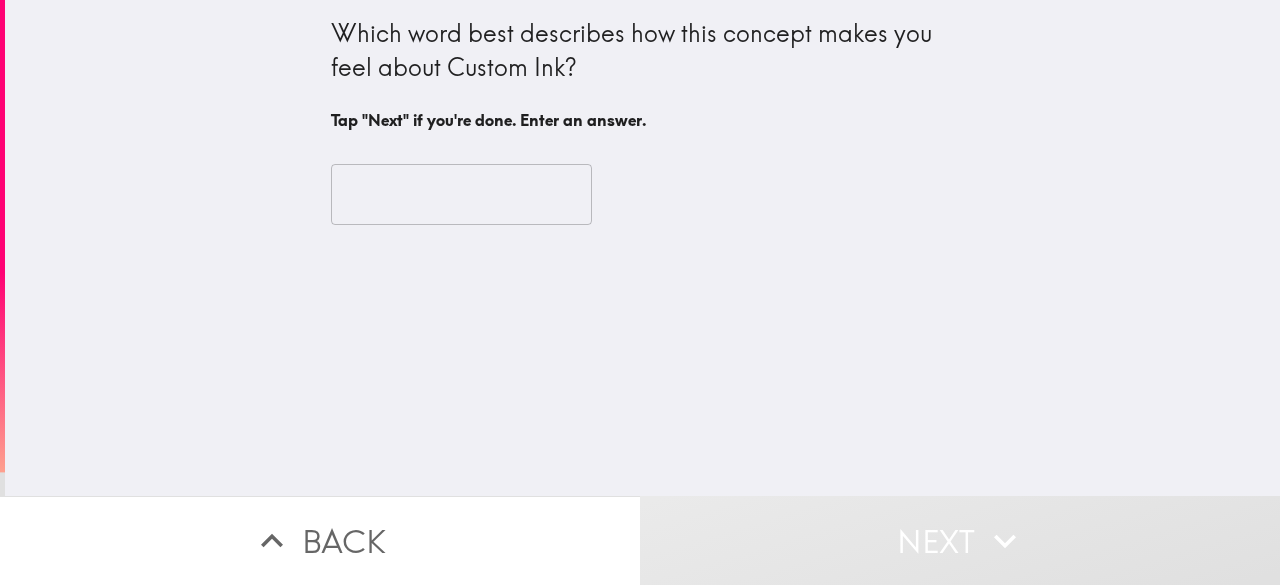 click at bounding box center (461, 195) 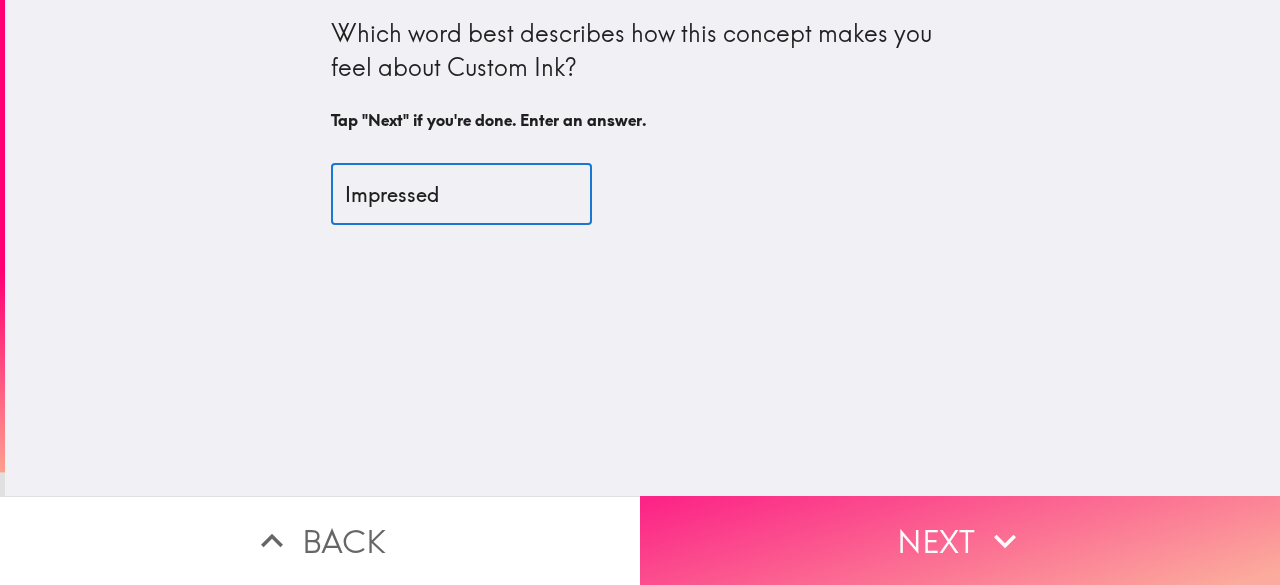 type on "Impressed" 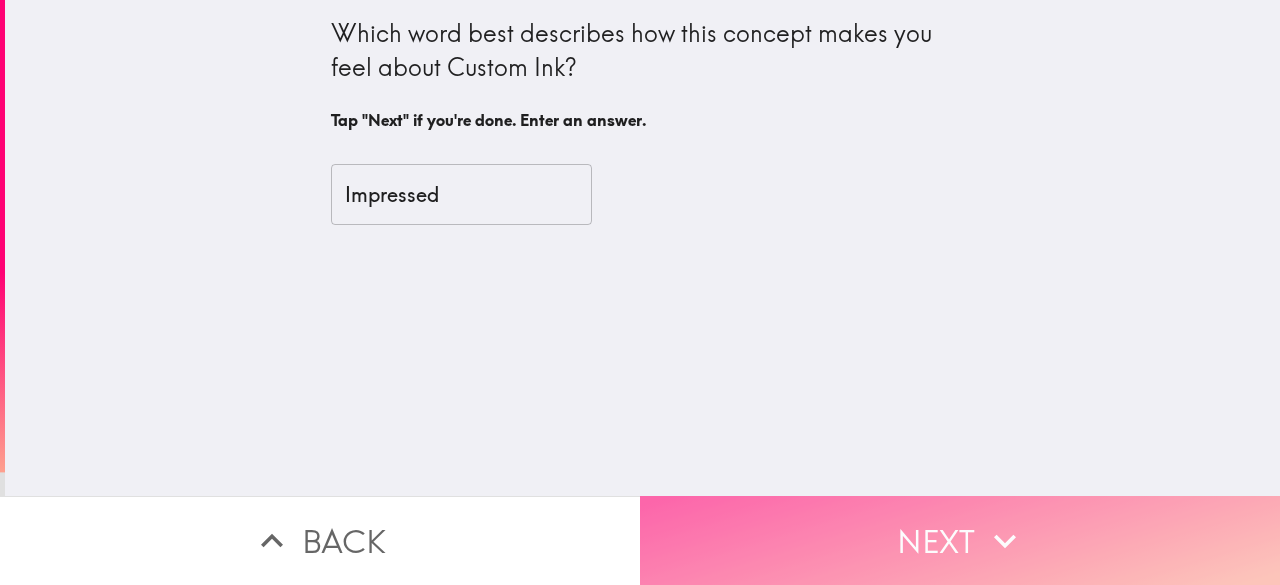 click 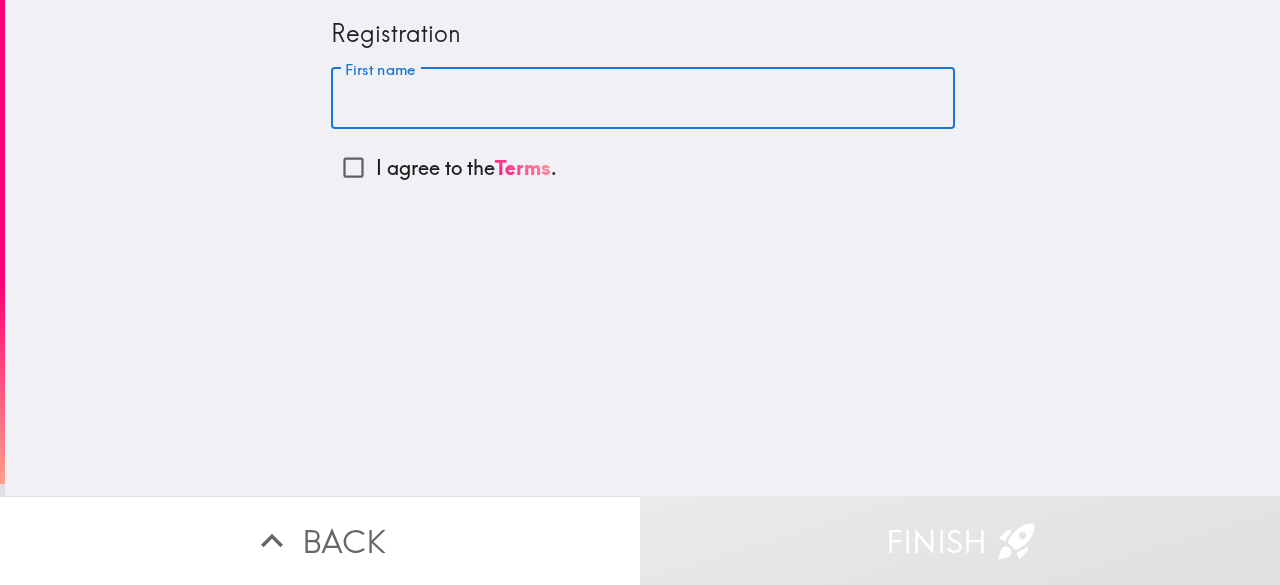 click on "First name" at bounding box center (643, 99) 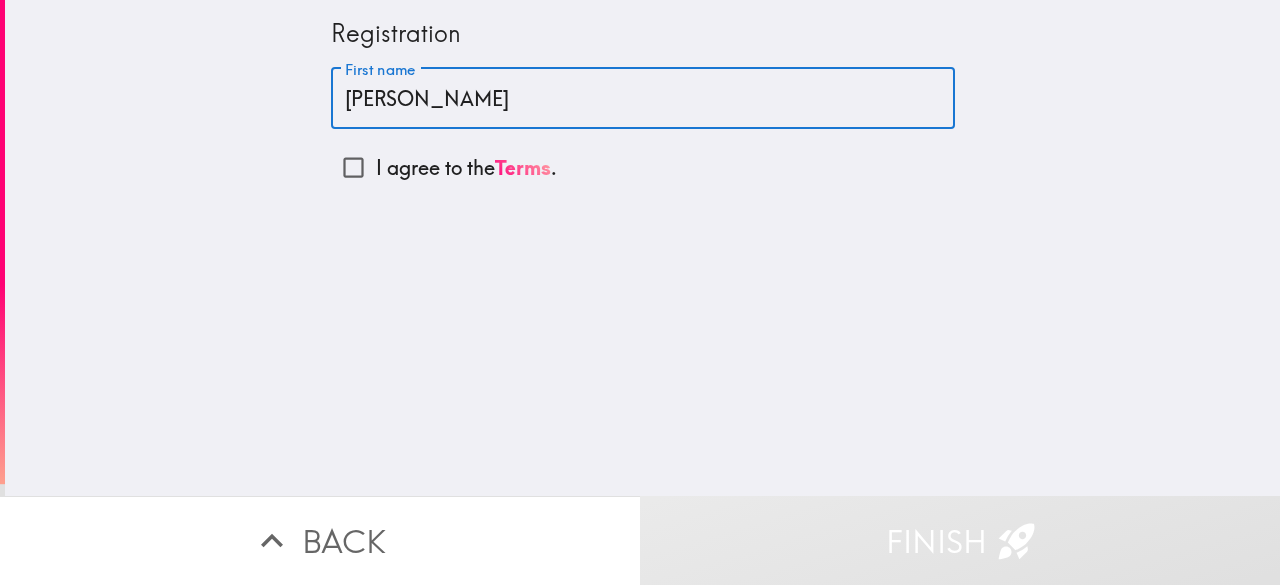 type on "[PERSON_NAME]" 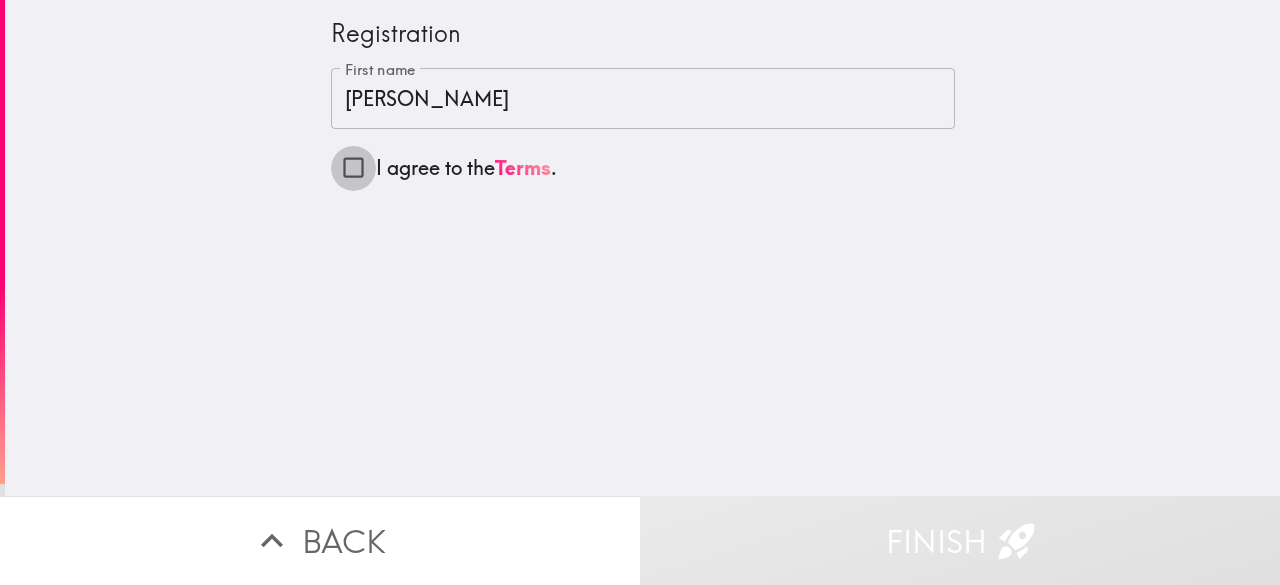 click on "I agree to the  Terms ." at bounding box center (353, 167) 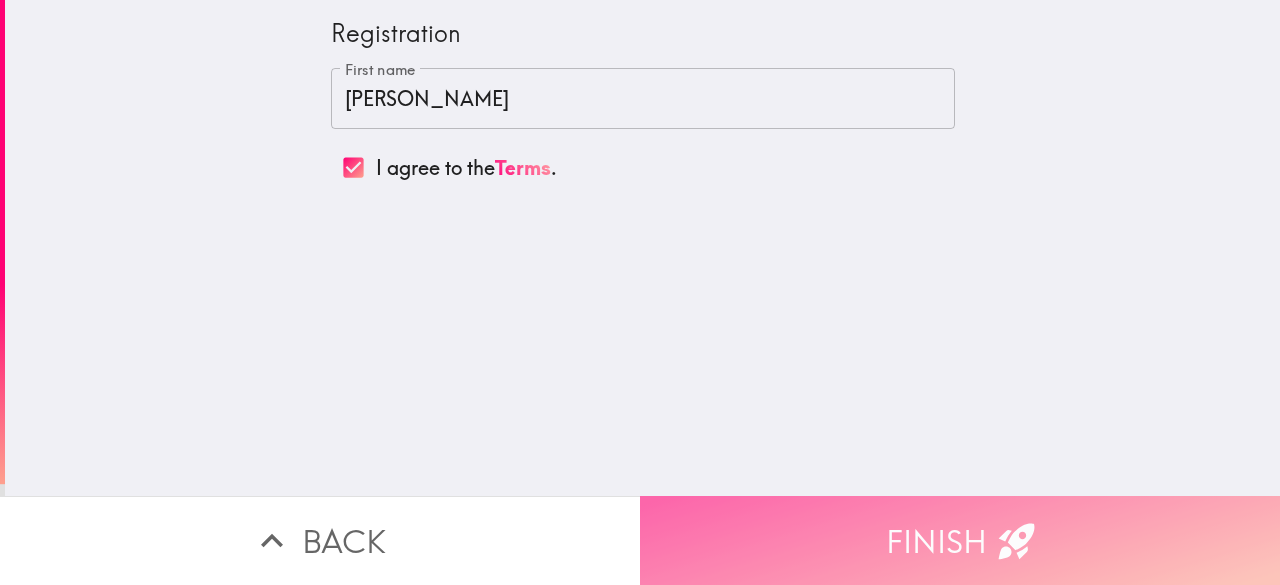 click on "Finish" at bounding box center (960, 540) 